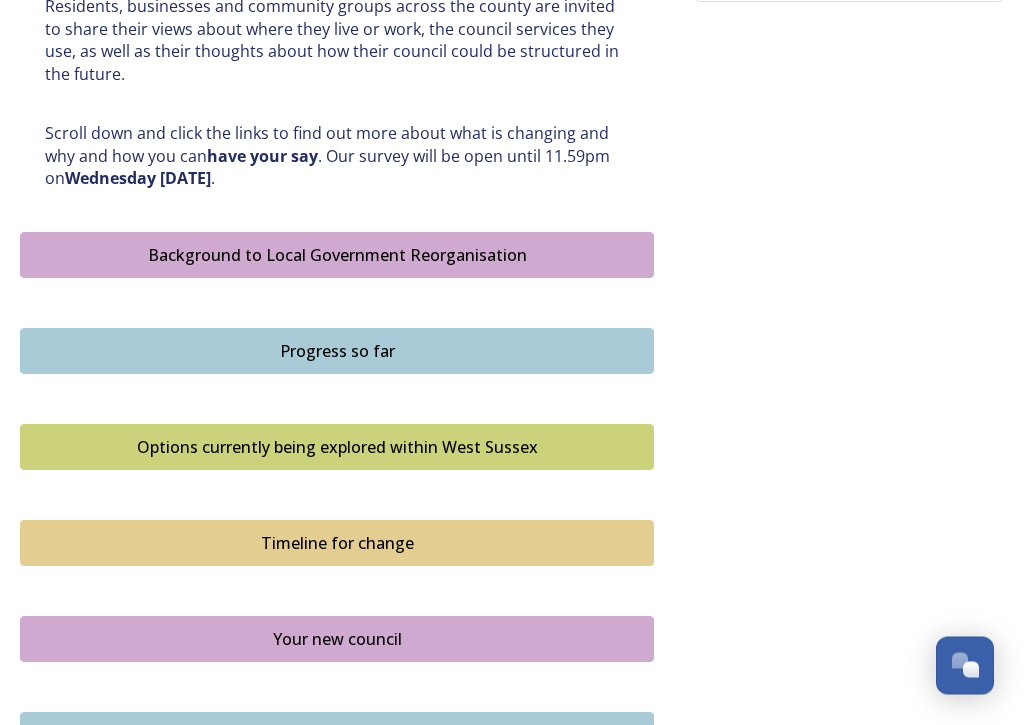 scroll, scrollTop: 975, scrollLeft: 0, axis: vertical 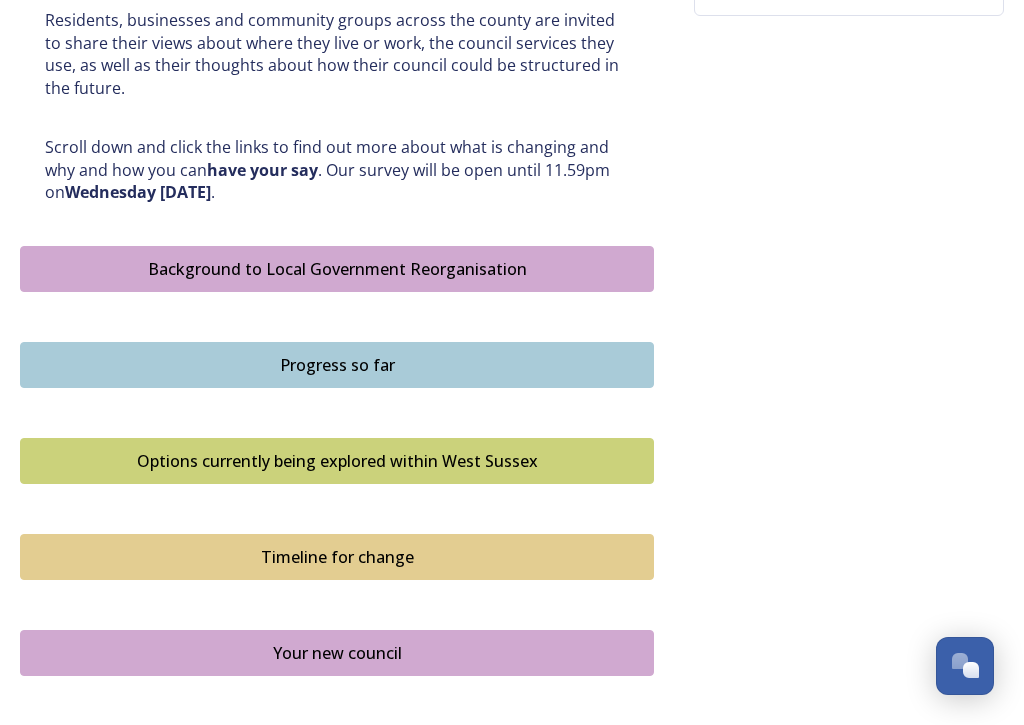 click on "Background to Local Government Reorganisation" at bounding box center [337, 269] 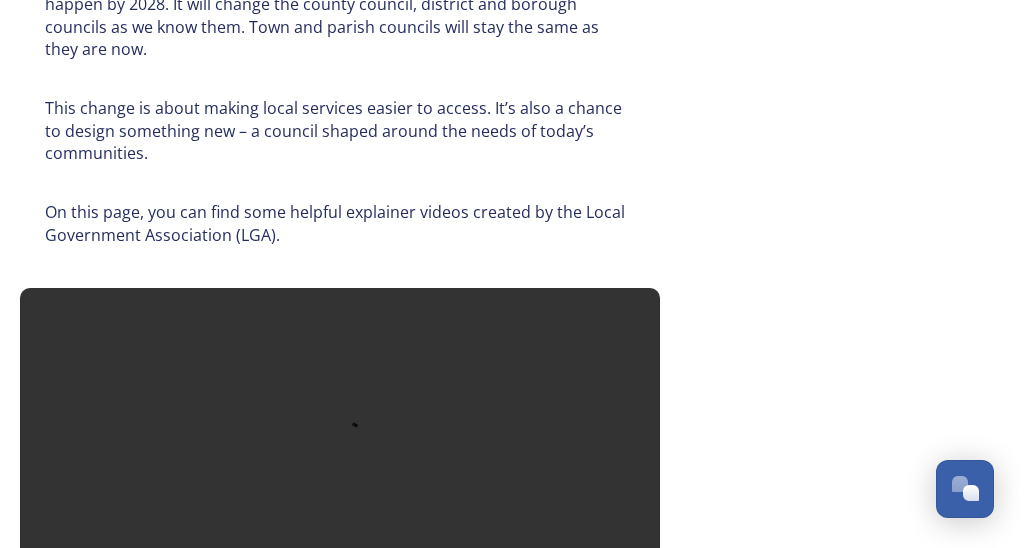 scroll, scrollTop: 1149, scrollLeft: 0, axis: vertical 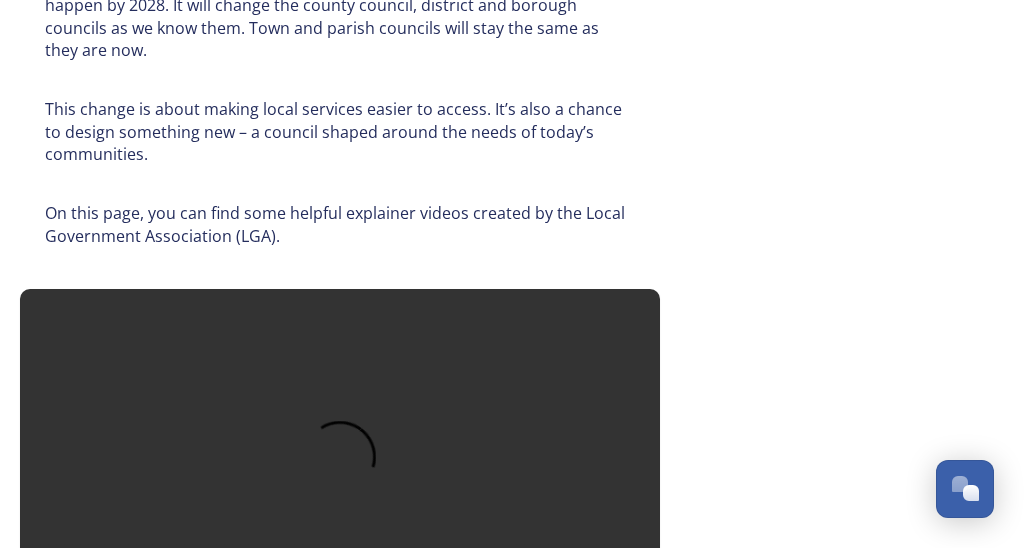 click at bounding box center [340, 469] 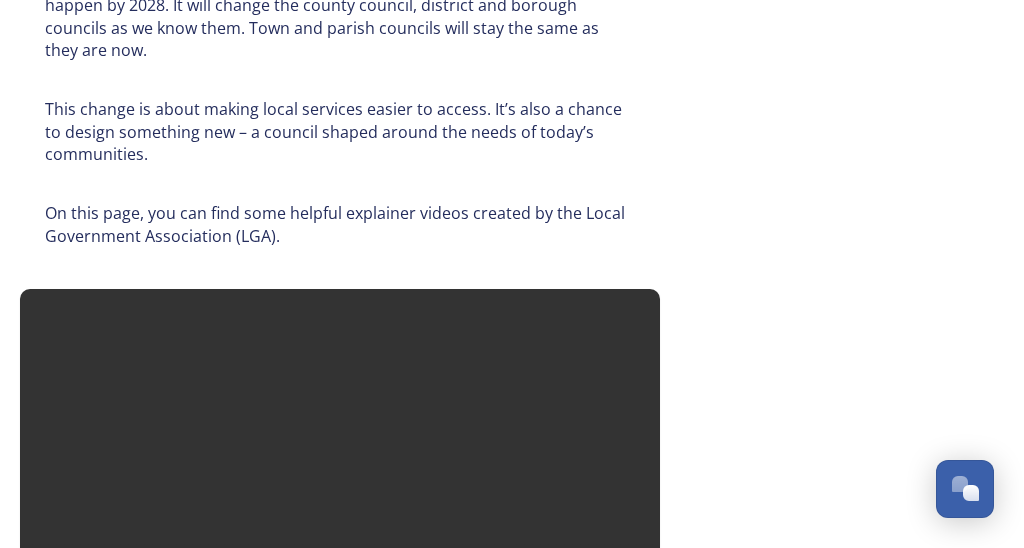 click at bounding box center (340, 469) 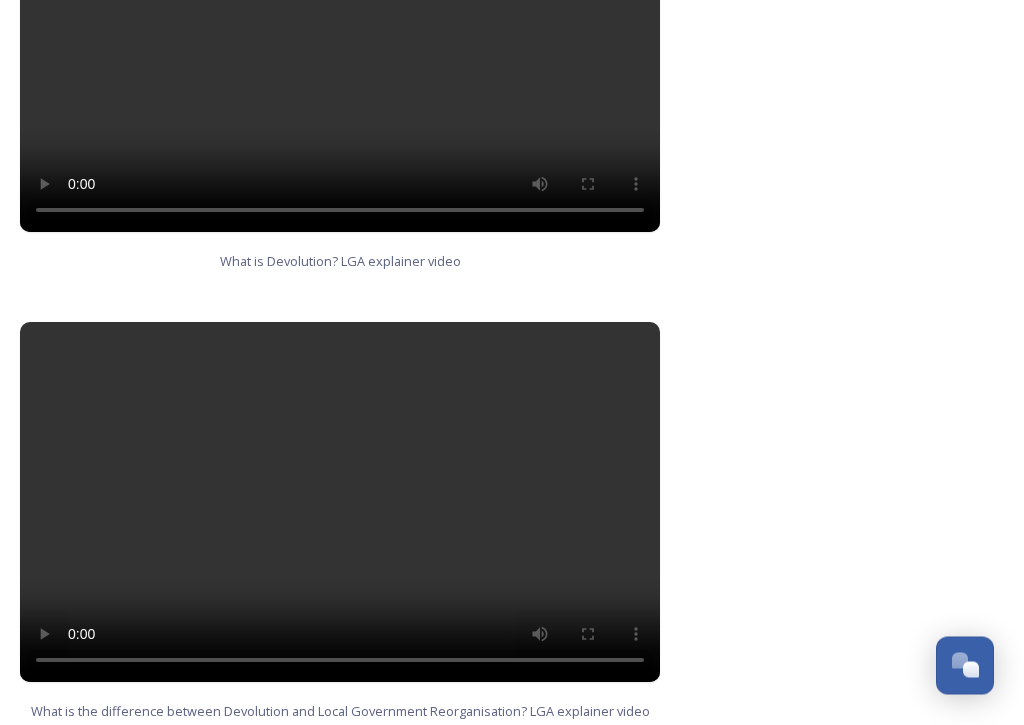 scroll, scrollTop: 1568, scrollLeft: 0, axis: vertical 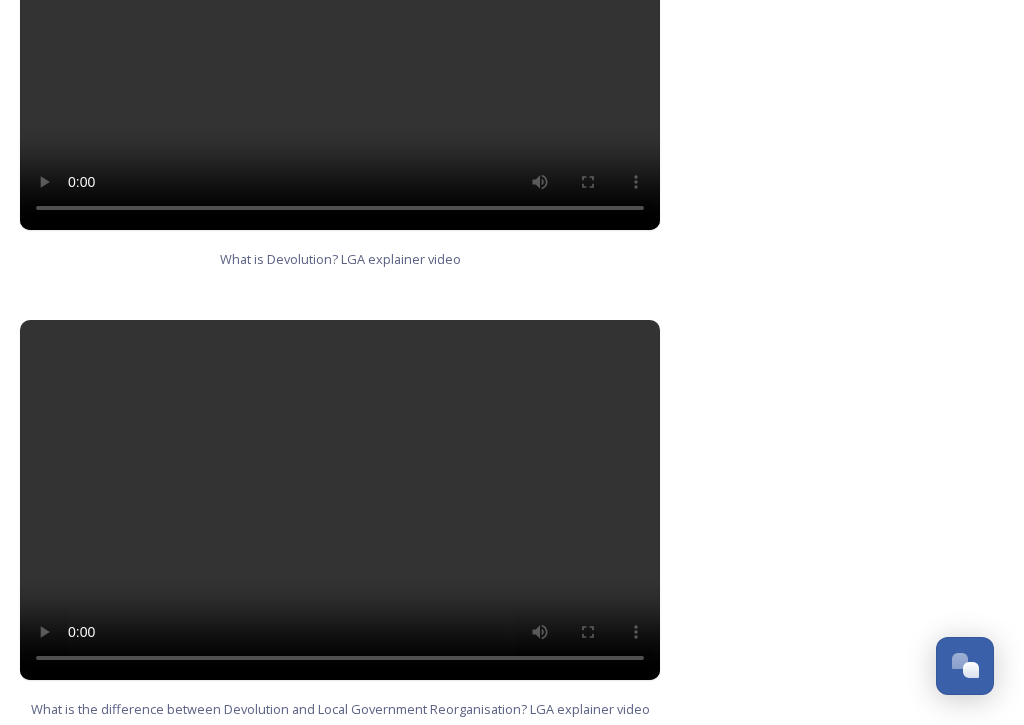 click at bounding box center [340, 500] 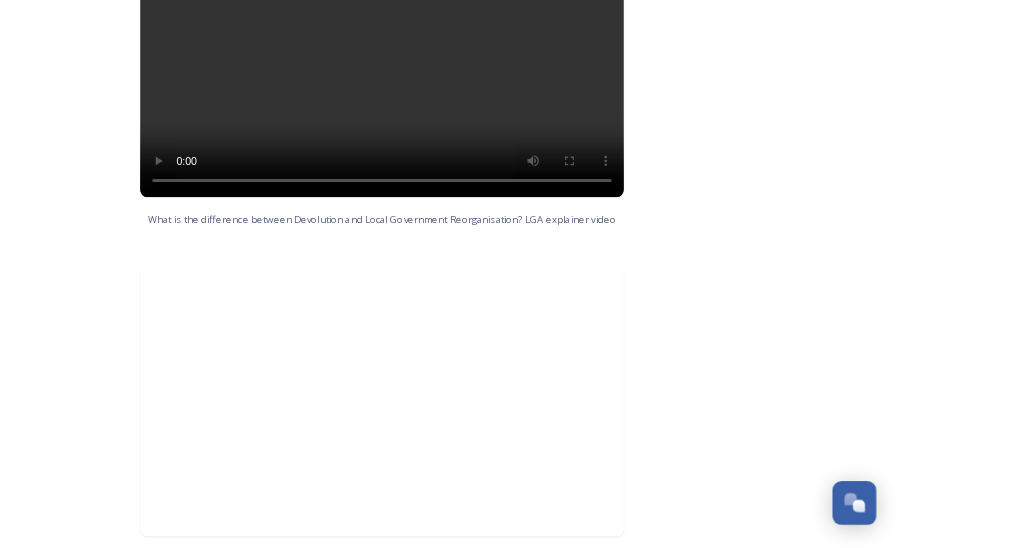 scroll, scrollTop: 1987, scrollLeft: 0, axis: vertical 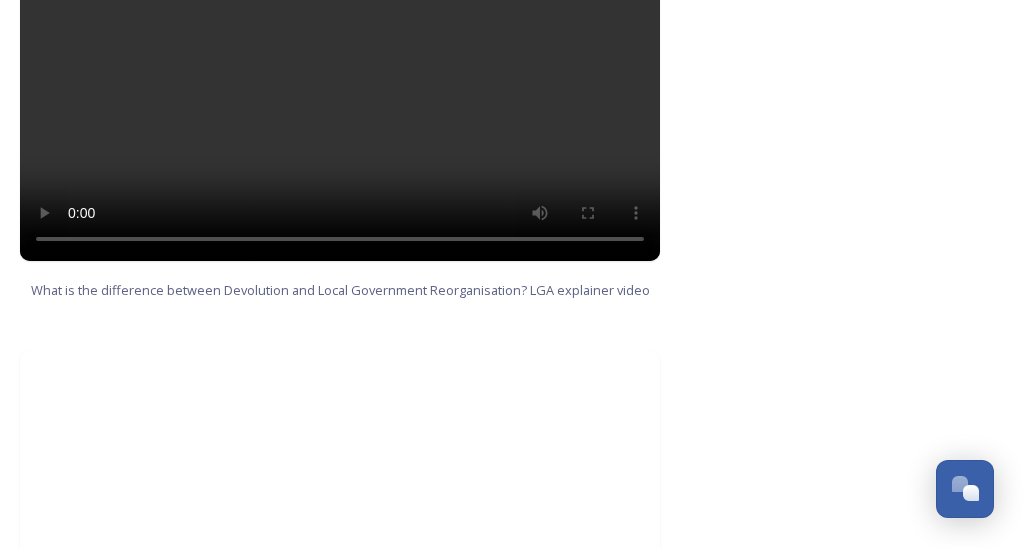 click on "Background to Local Government Reorganisation In [STATE], we have a local government structure with a county council and district and borough councils (a two-tier structure). West Sussex County Council covers the whole of the county and delivers services, such as education, roads, children’s services and social care. West Sussex also has district and borough councils, that do things like collect bins, help people find homes, give permission for building projects, help to make where we live better by improving our towns and villages, as well as providing other services such as licensing, environmental health and community safety. The list of what councils deliver is long, and this is just a snapshot. In some towns and villages, there are also smaller town and parish councils that provide services such as allotments, some play areas and consultation on planning. You can read more about what each type of council is responsible for here. What is Devolution? LGA explainer video Participate" at bounding box center [512, -466] 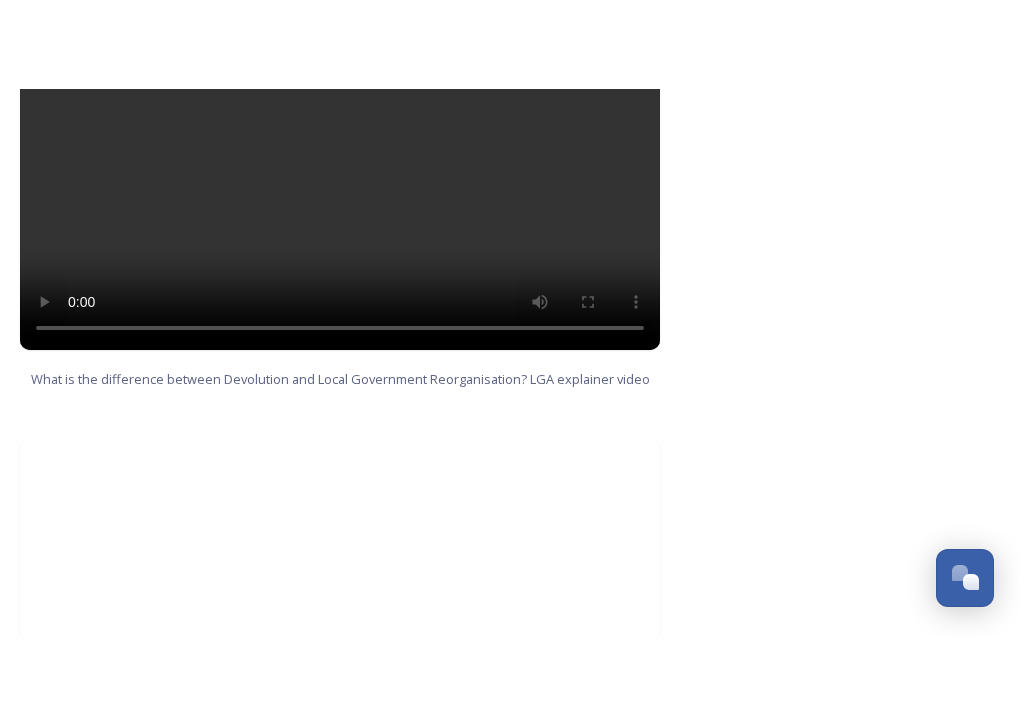 scroll, scrollTop: 2254, scrollLeft: 0, axis: vertical 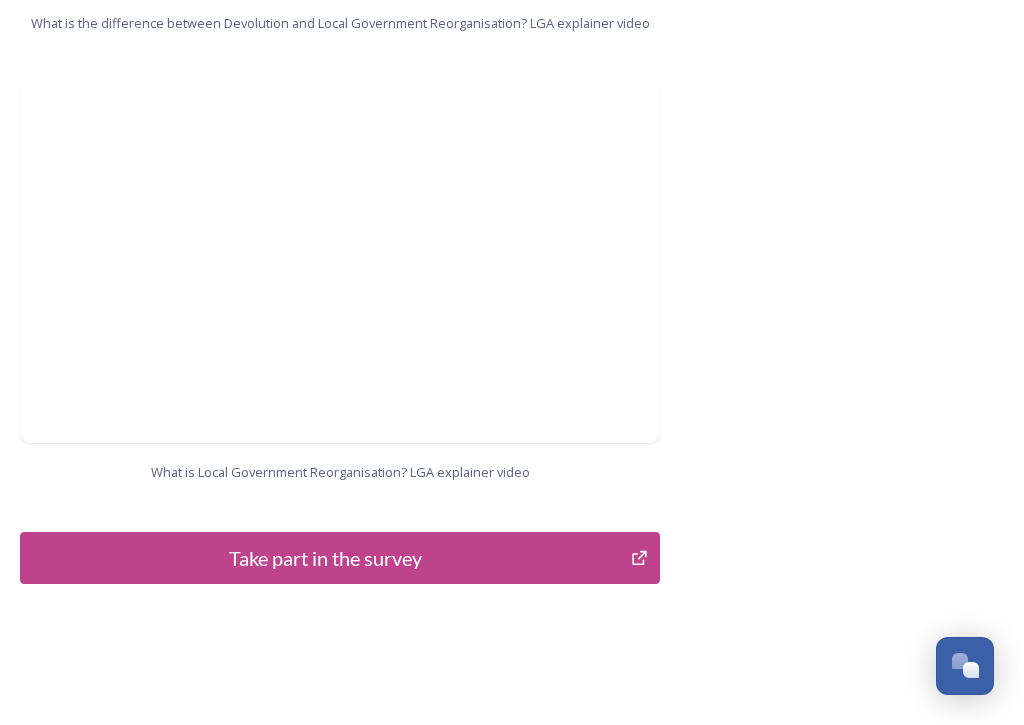 click on "Take part in the survey" at bounding box center [325, 558] 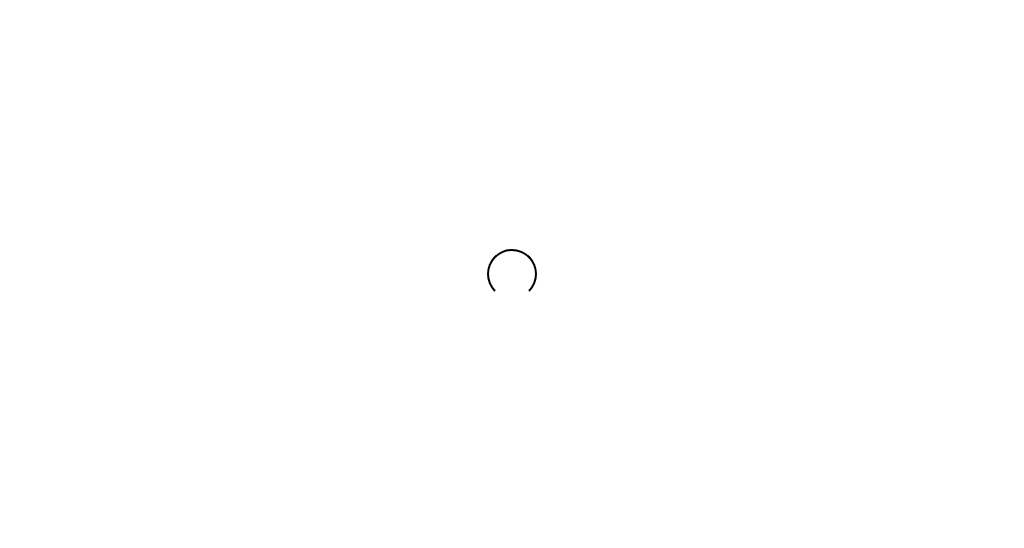 scroll, scrollTop: 0, scrollLeft: 0, axis: both 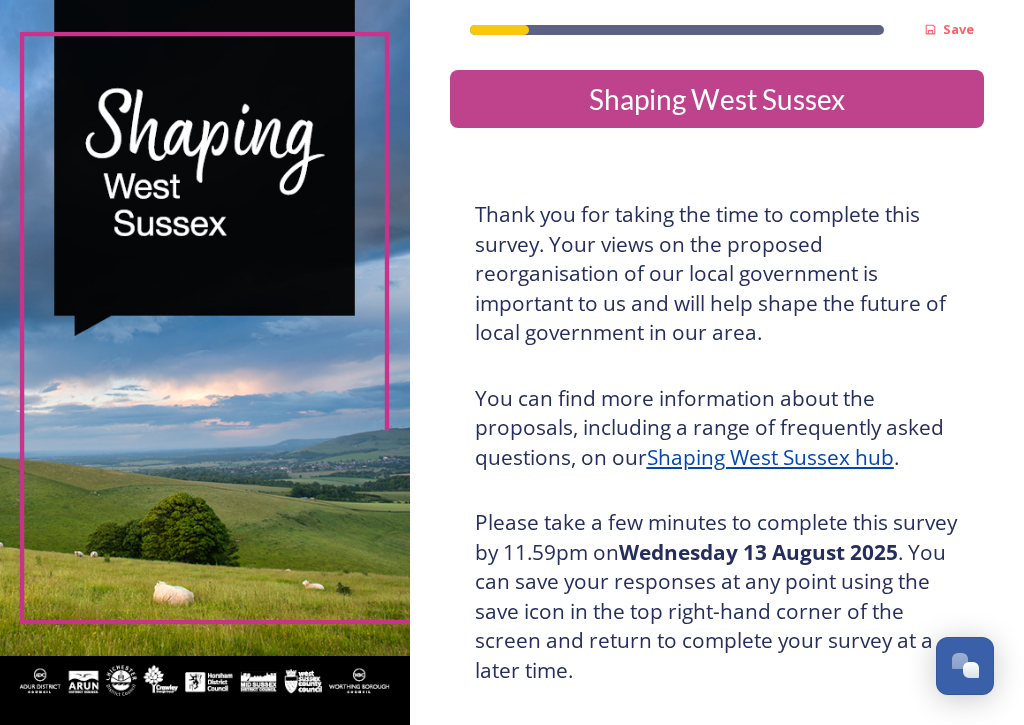 click on "Shaping West Sussex" at bounding box center (717, 99) 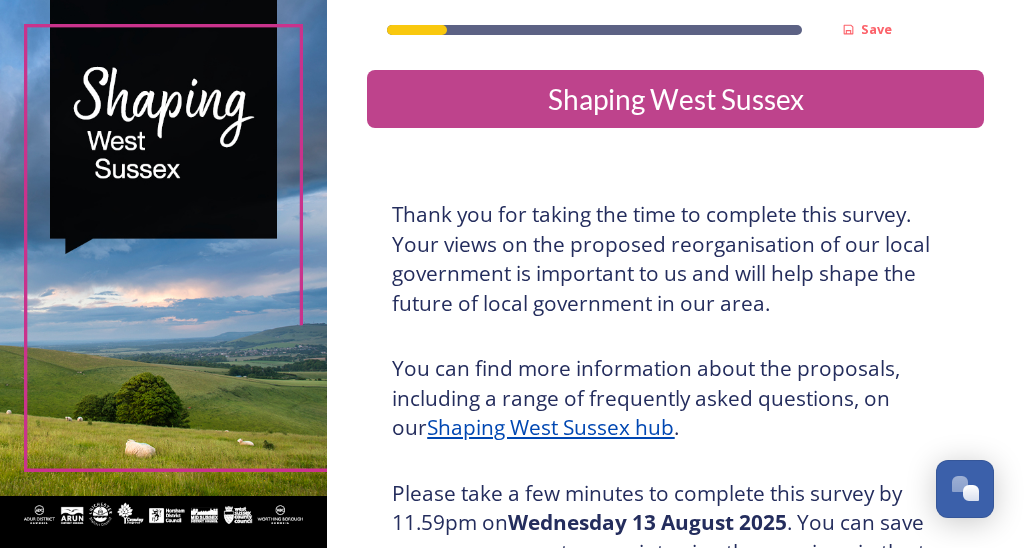 click on "Shaping West Sussex hub" at bounding box center [550, 427] 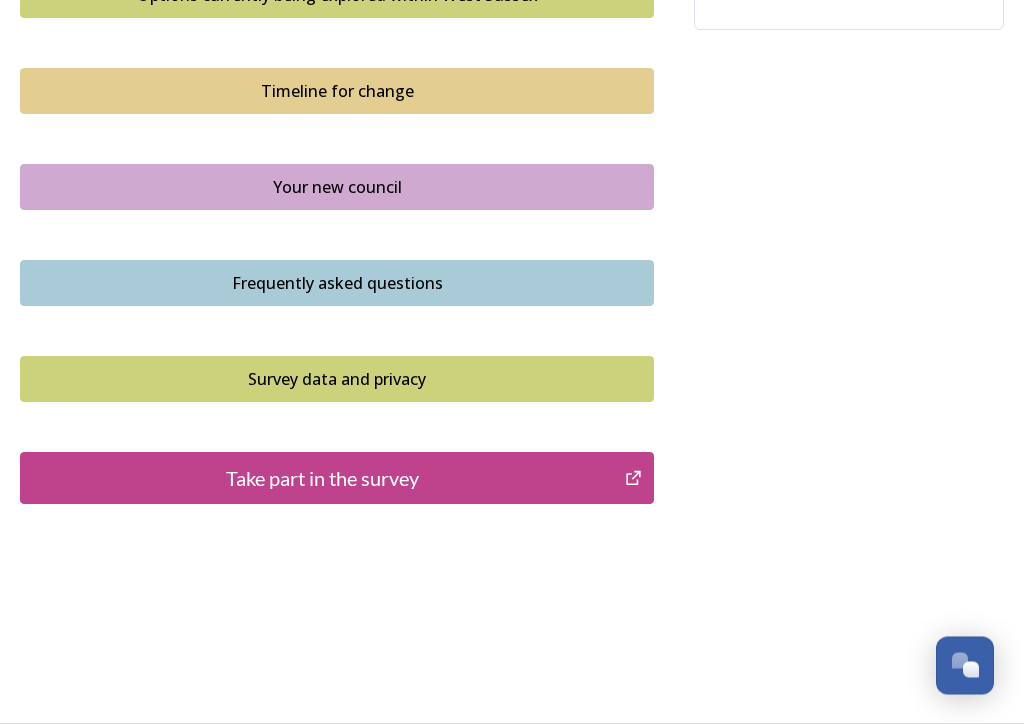scroll, scrollTop: 1362, scrollLeft: 0, axis: vertical 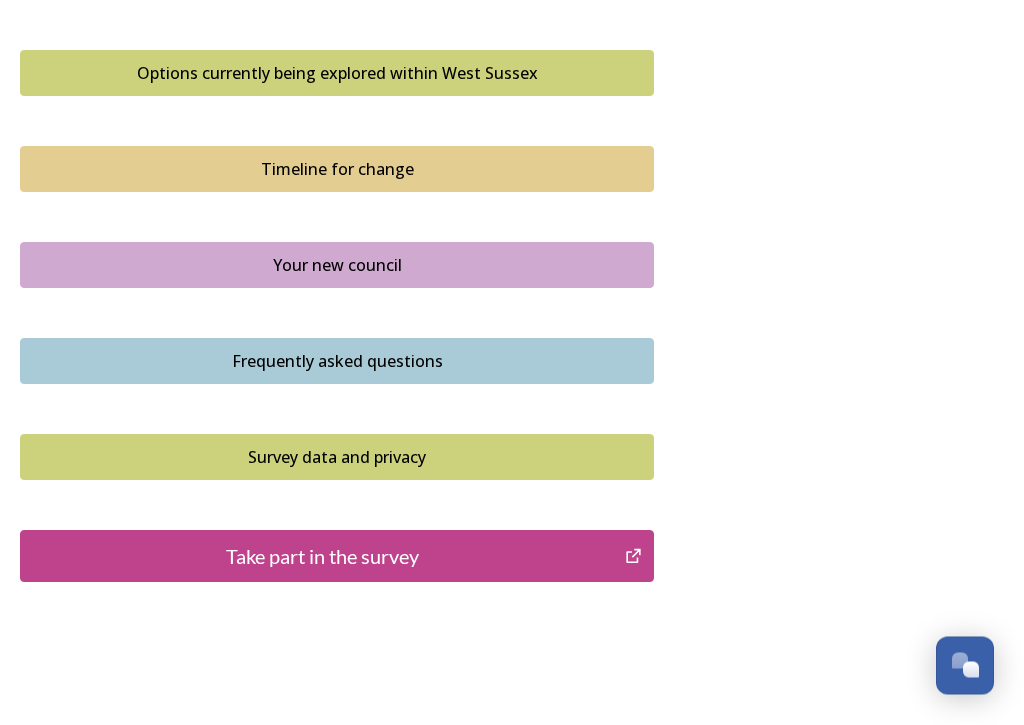 click on "Take part in the survey" at bounding box center (322, 557) 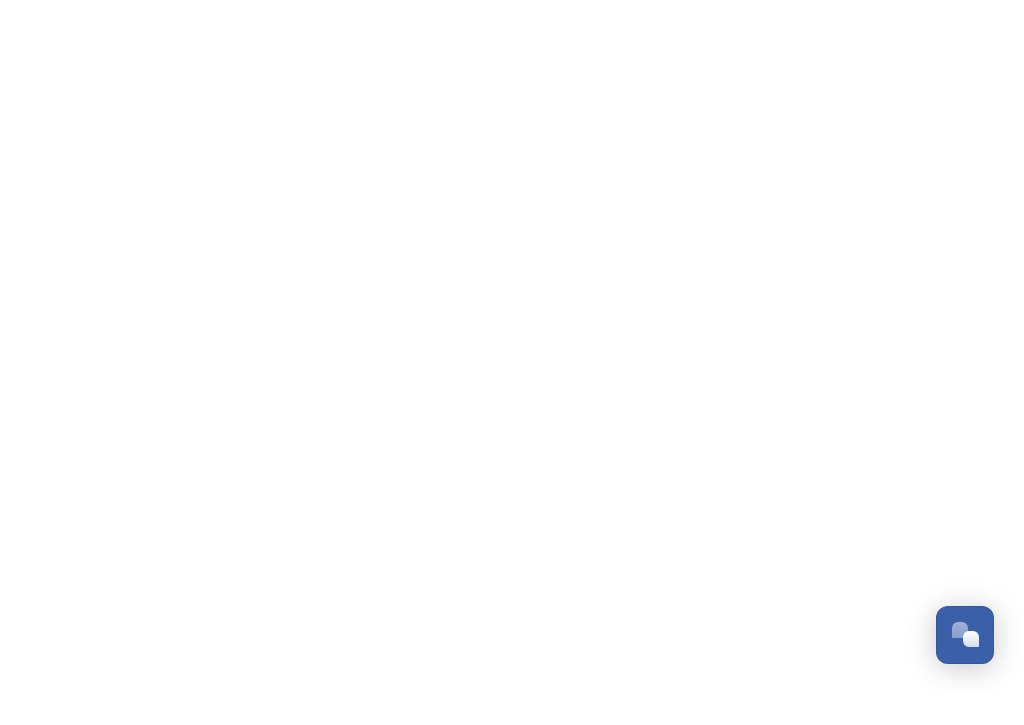scroll, scrollTop: 0, scrollLeft: 0, axis: both 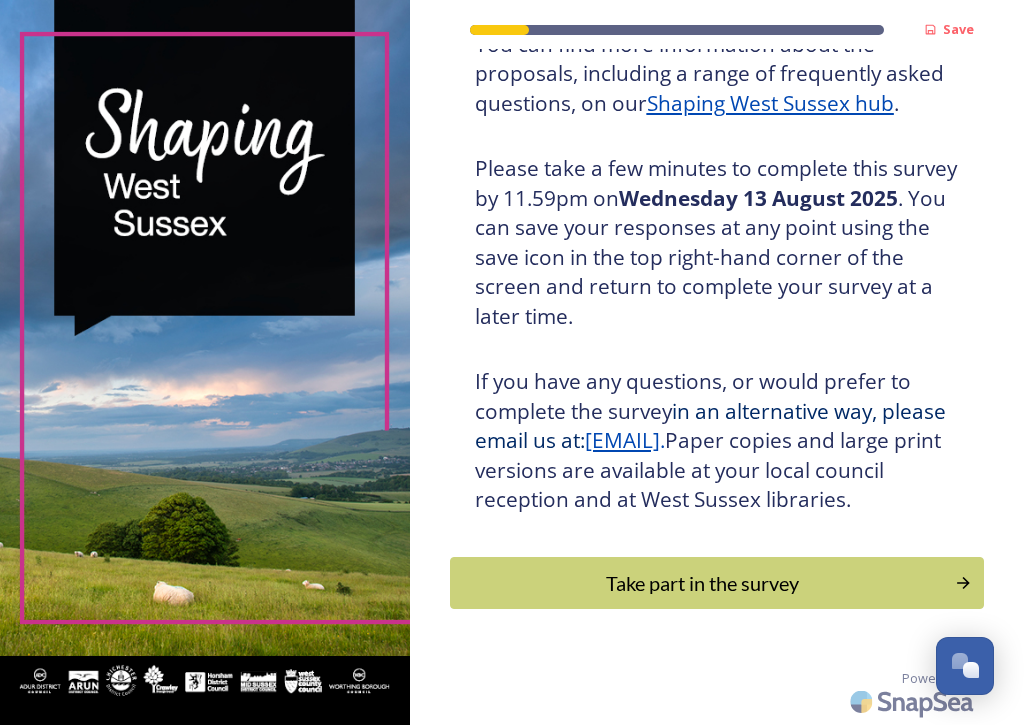 click on "Take part in the survey" at bounding box center (703, 583) 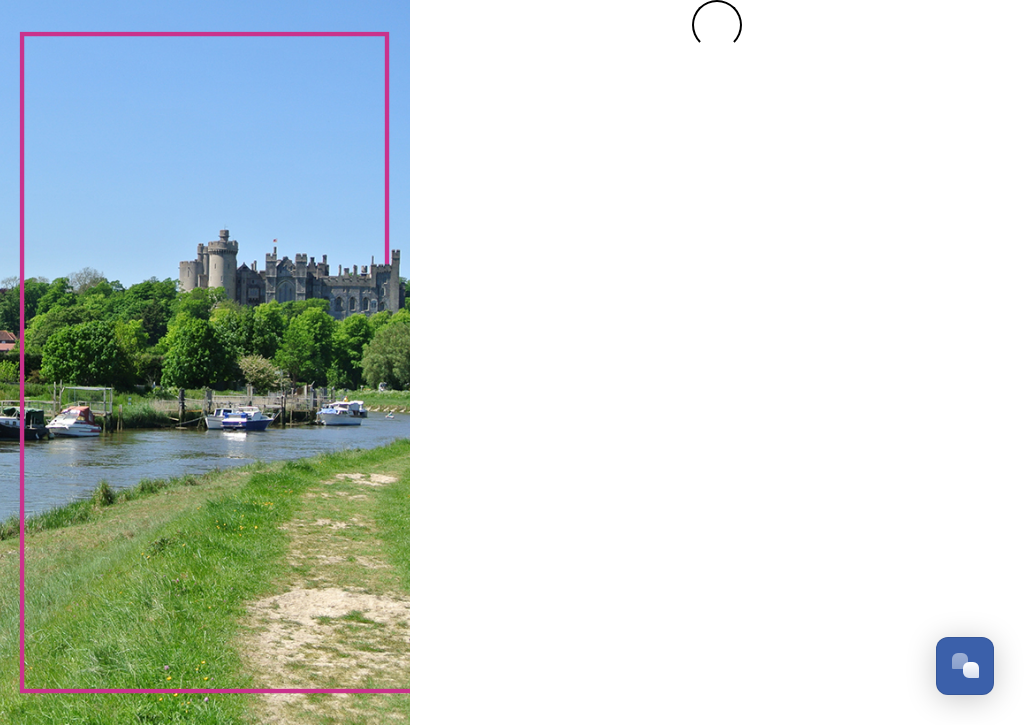 scroll, scrollTop: 0, scrollLeft: 0, axis: both 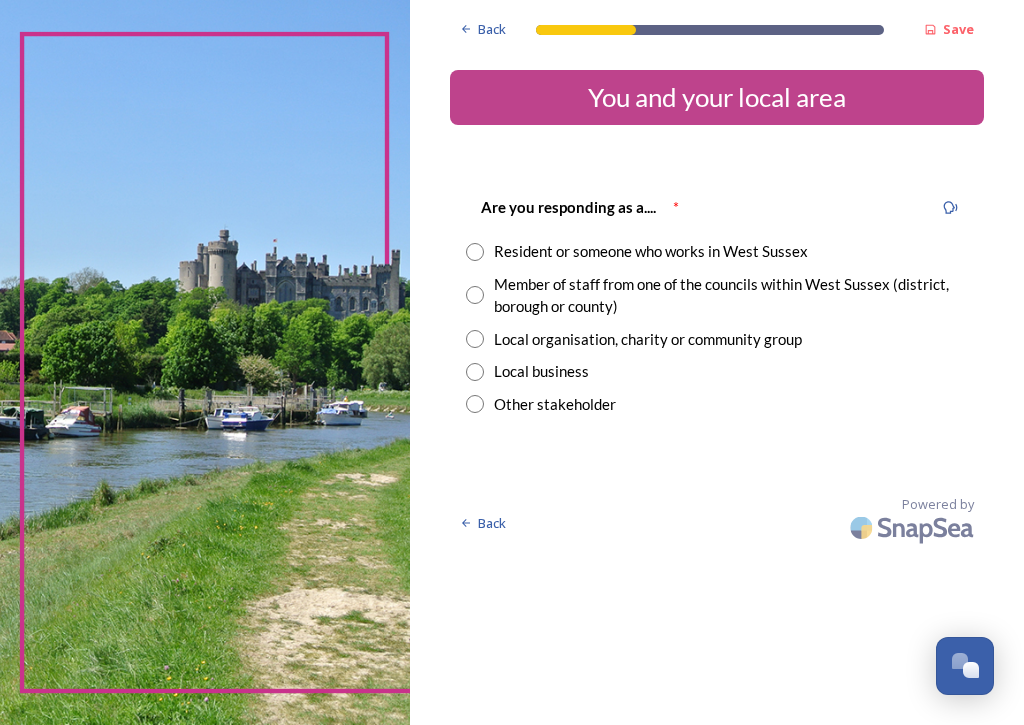 click on "Are you responding as a.... * Resident or someone who works in [STATE] Member of staff from one of the councils within [STATE] (district, borough or county) Local organisation, charity or community group Local business Other stakeholder" at bounding box center (717, 305) 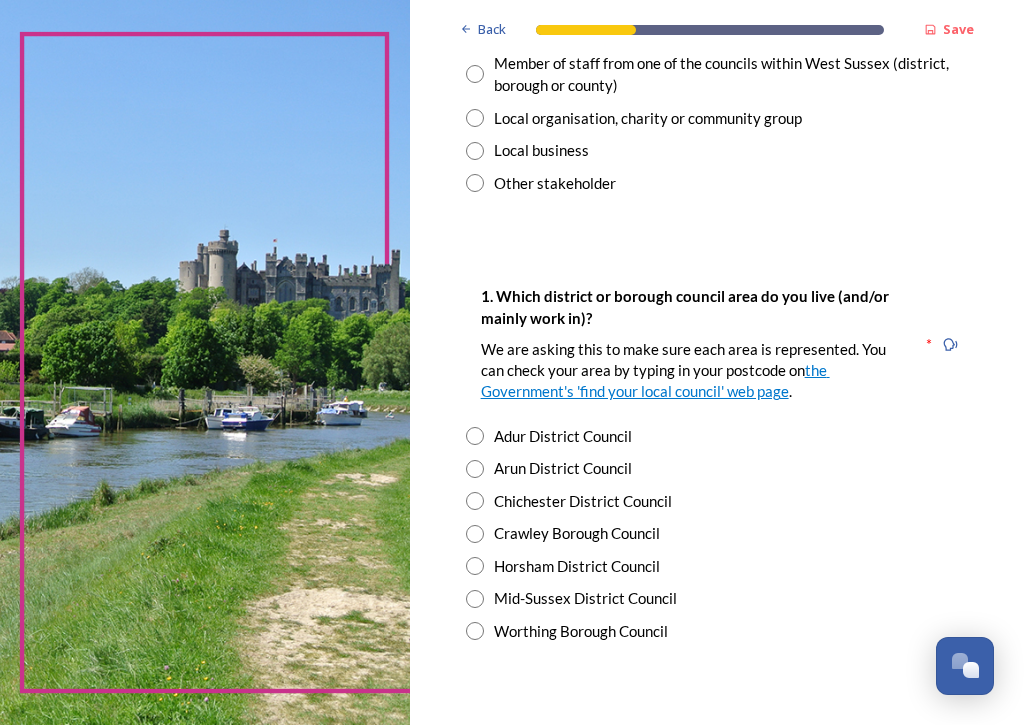scroll, scrollTop: 243, scrollLeft: 0, axis: vertical 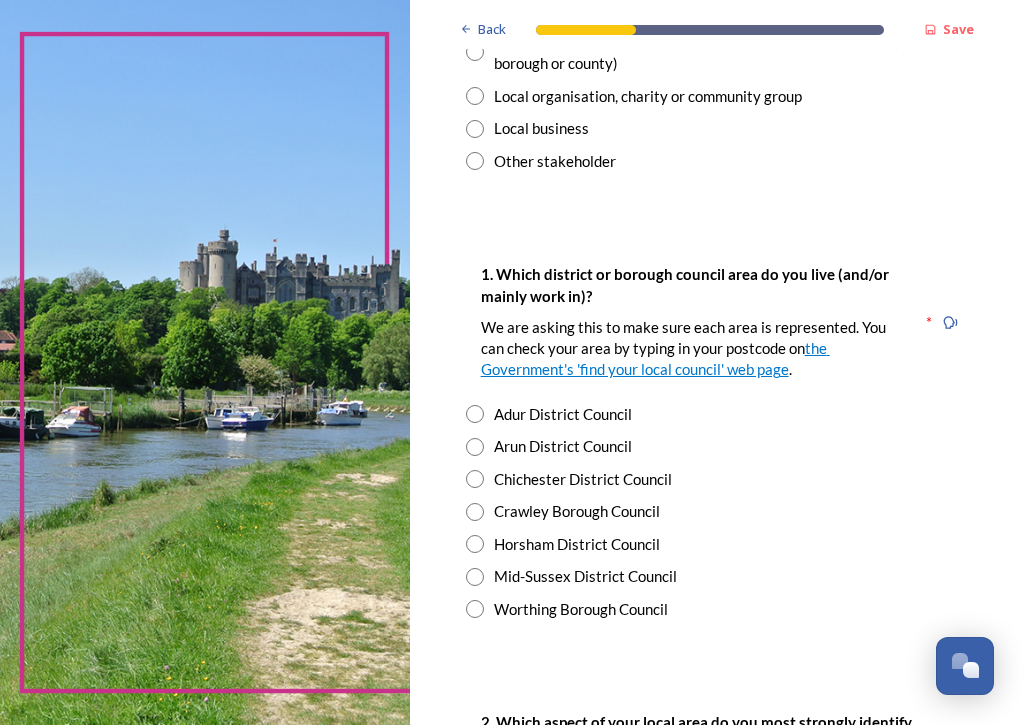 click at bounding box center (475, 479) 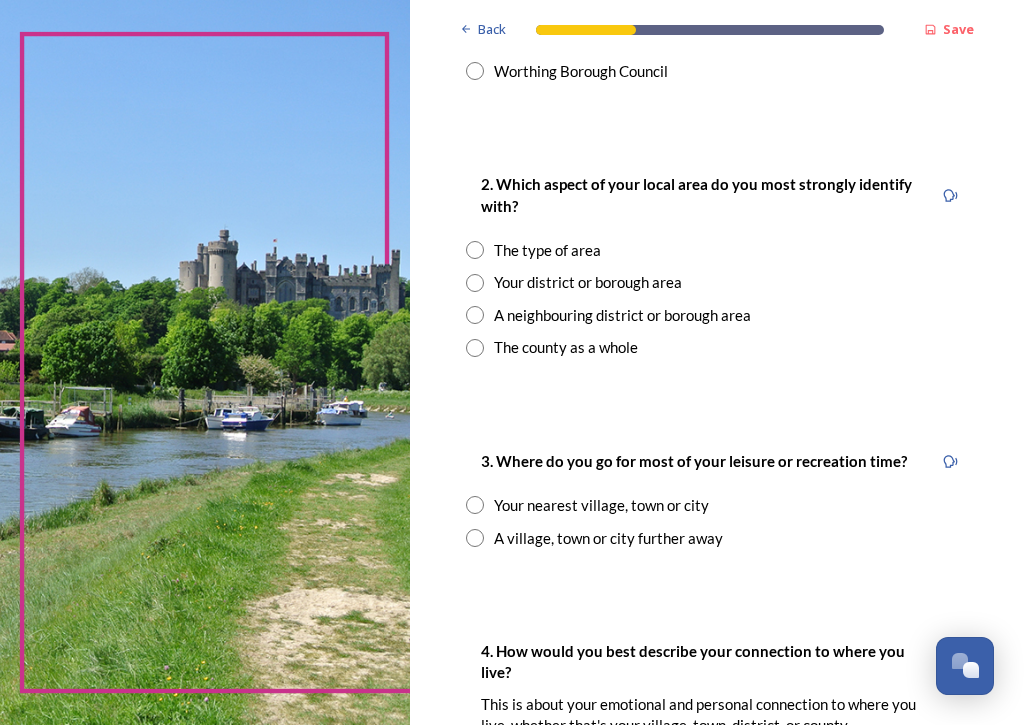scroll, scrollTop: 783, scrollLeft: 0, axis: vertical 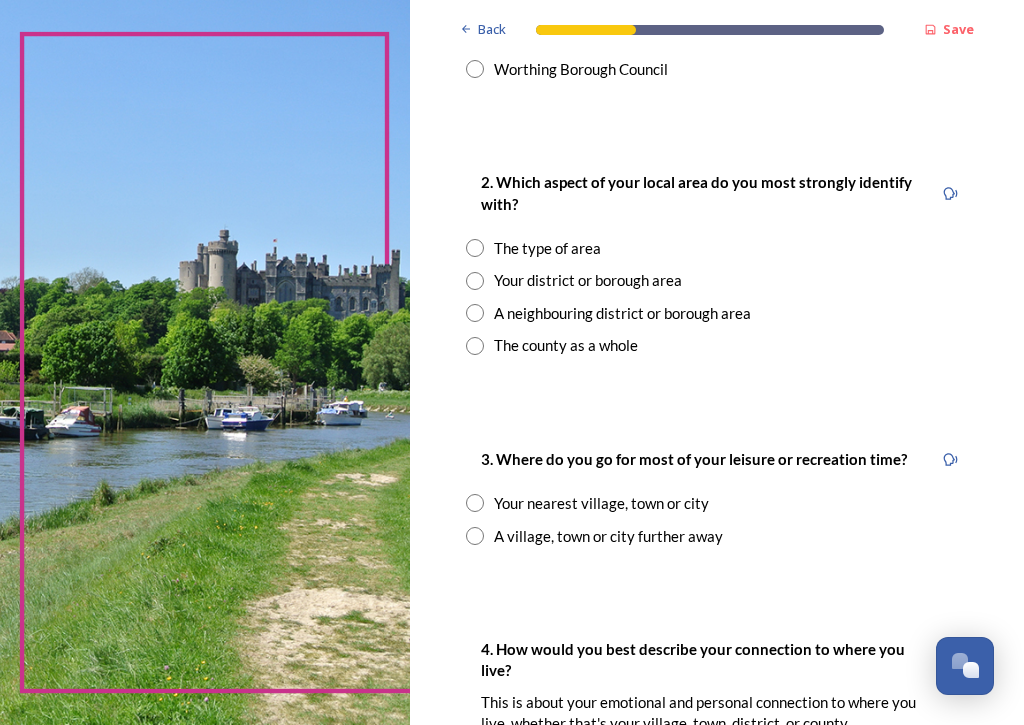 click on "Your district or borough area" at bounding box center (717, 280) 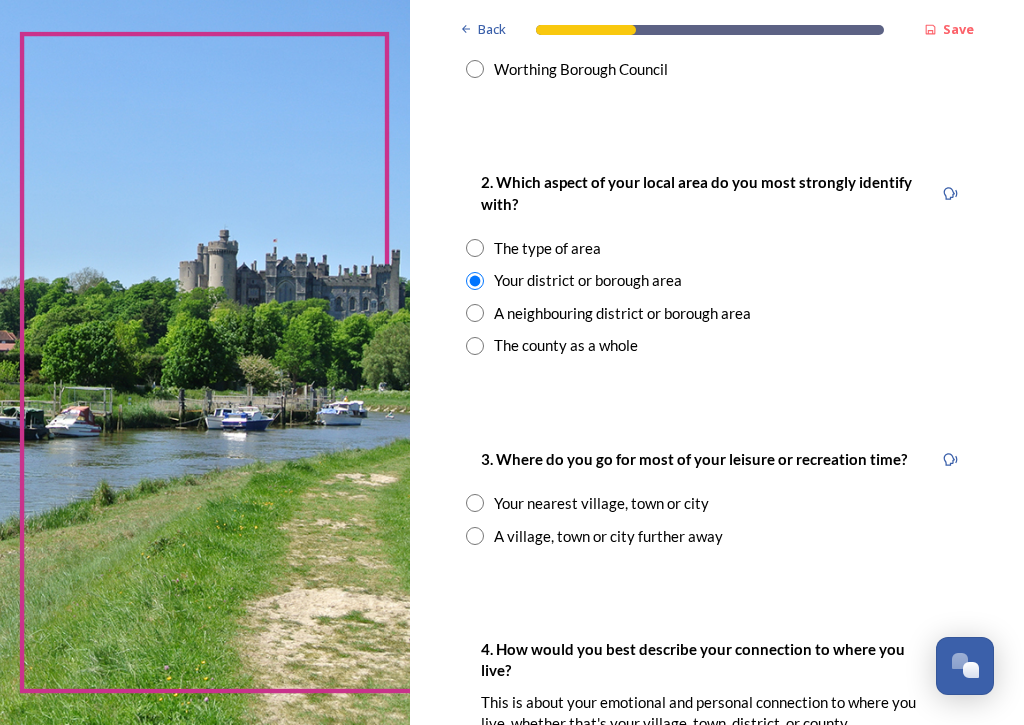 click at bounding box center [475, 503] 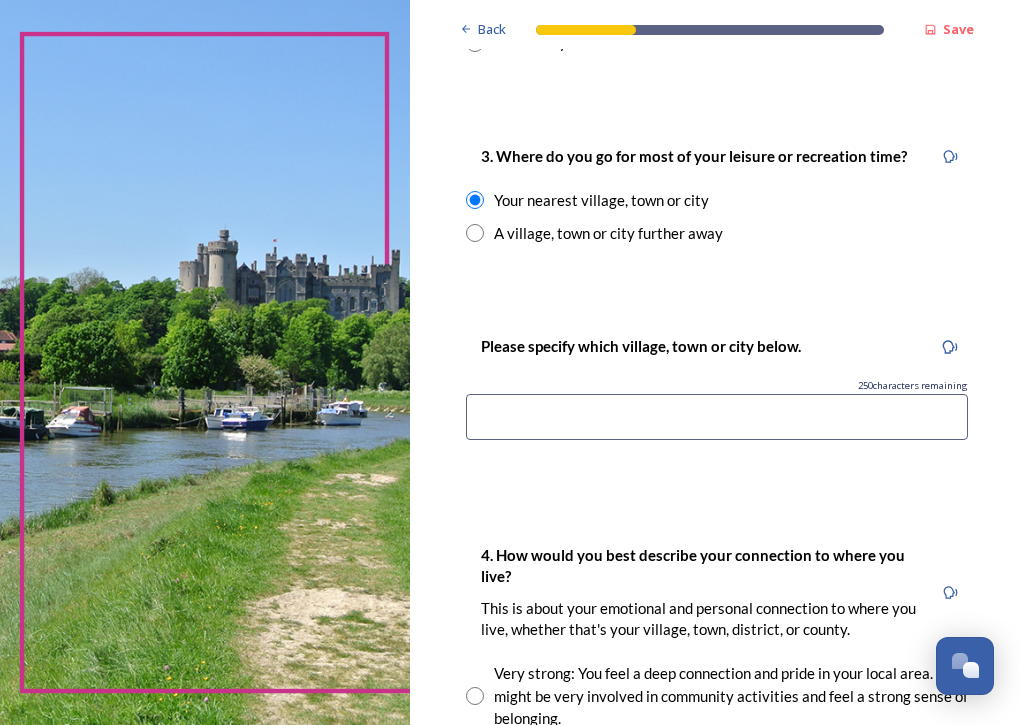 scroll, scrollTop: 1091, scrollLeft: 0, axis: vertical 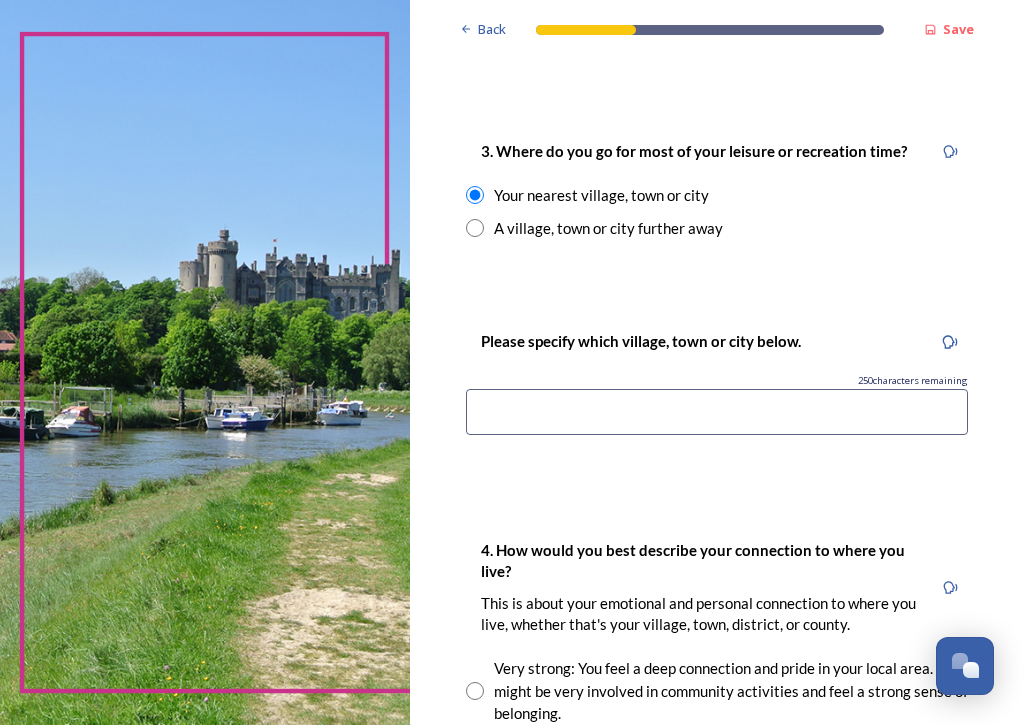 click at bounding box center (717, 412) 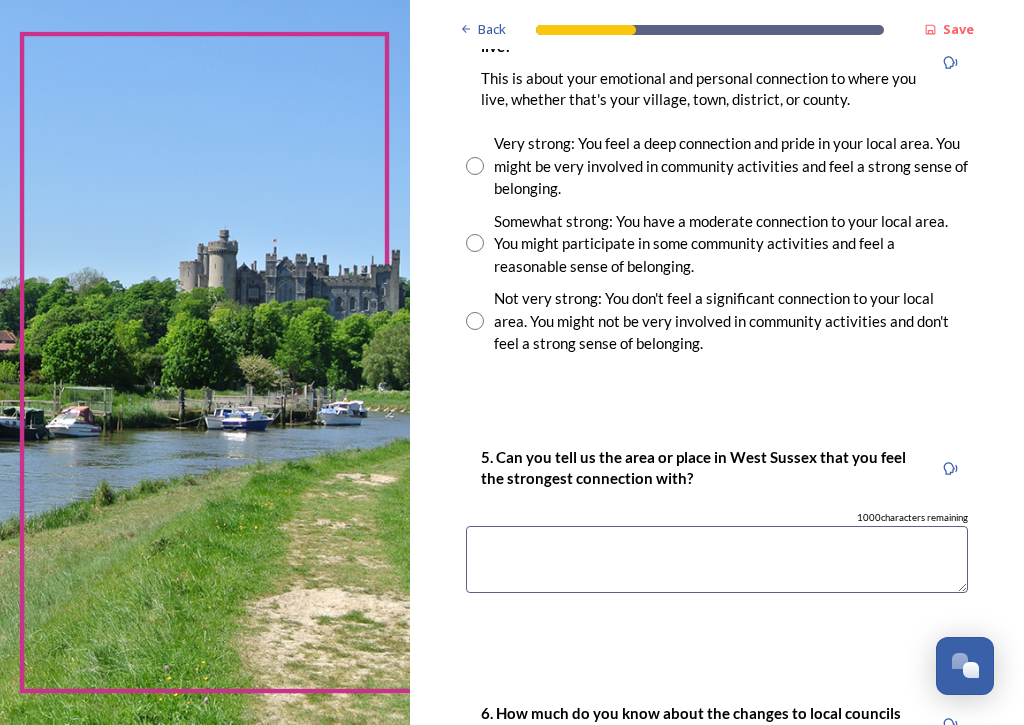 scroll, scrollTop: 1617, scrollLeft: 0, axis: vertical 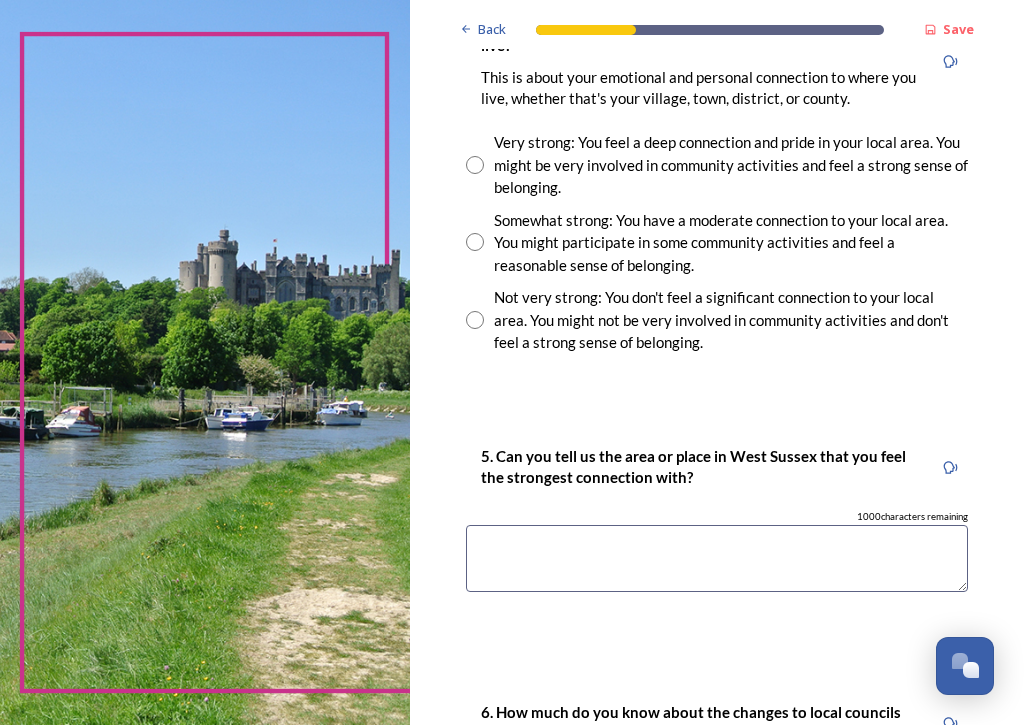 type on "Chichester" 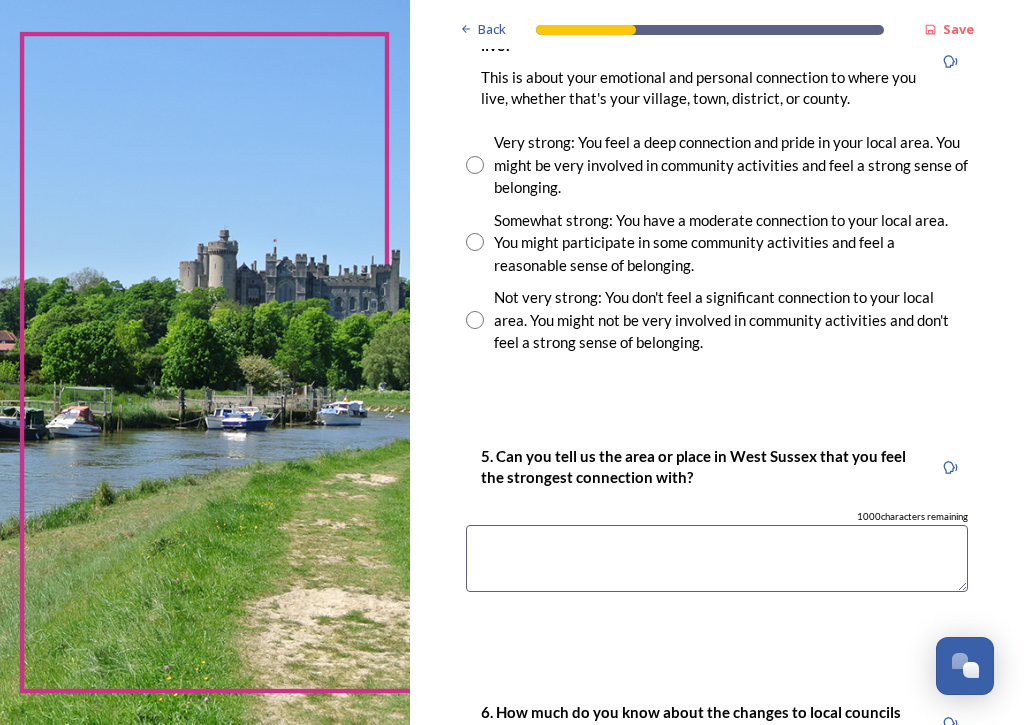 radio on "true" 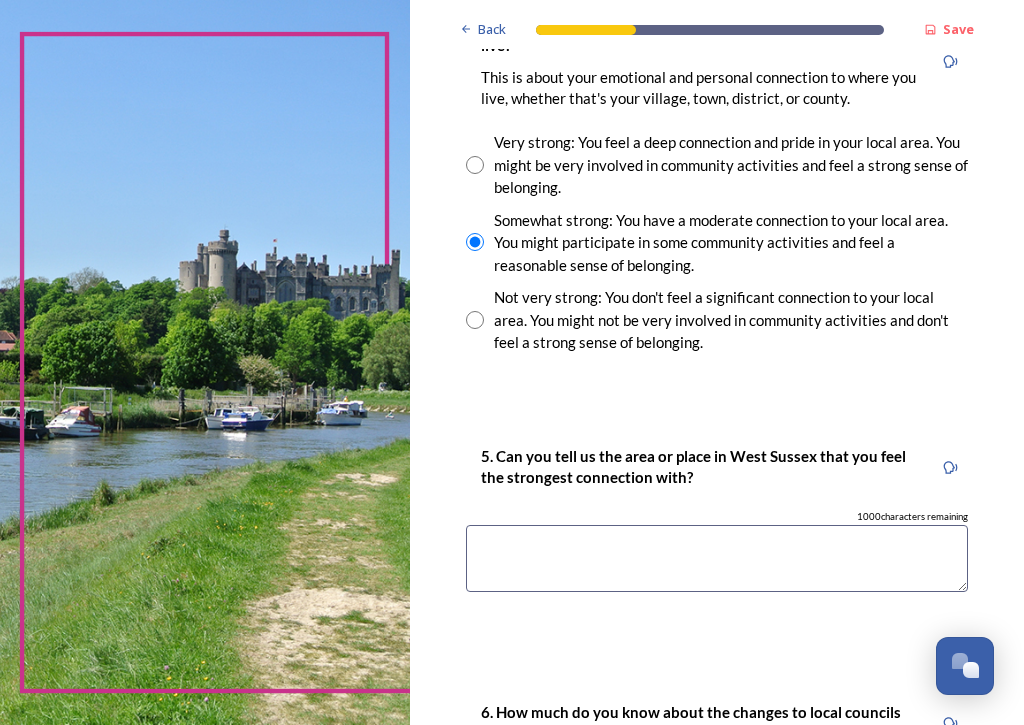 click at bounding box center (717, 558) 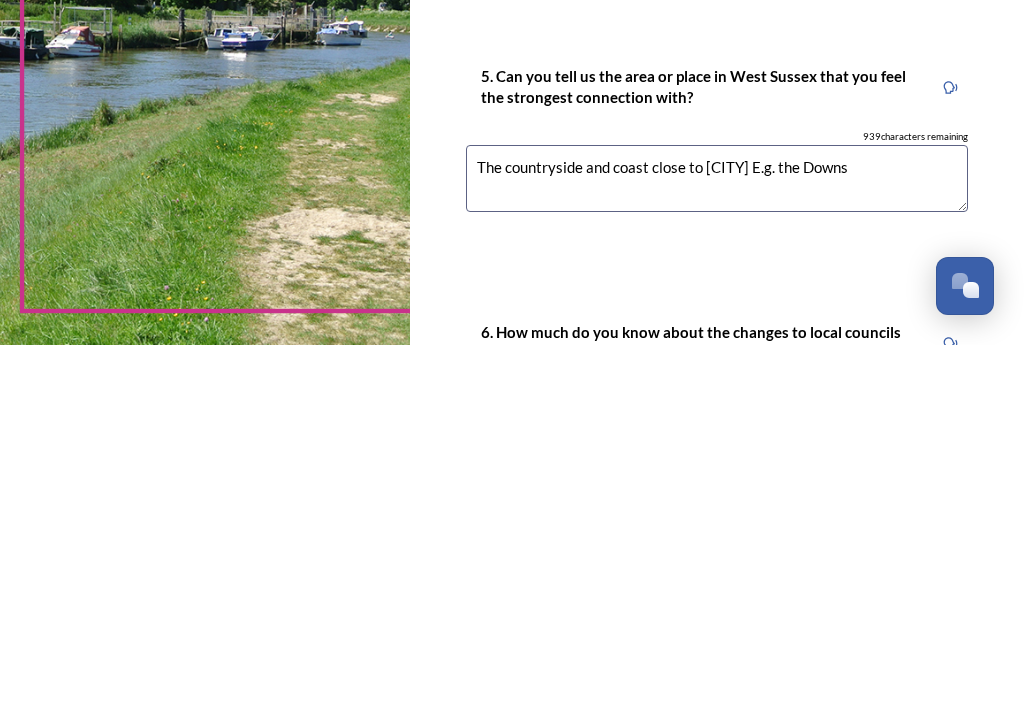 click on "The countryside and coast close to [CITY] E.g. the Downs" at bounding box center [717, 558] 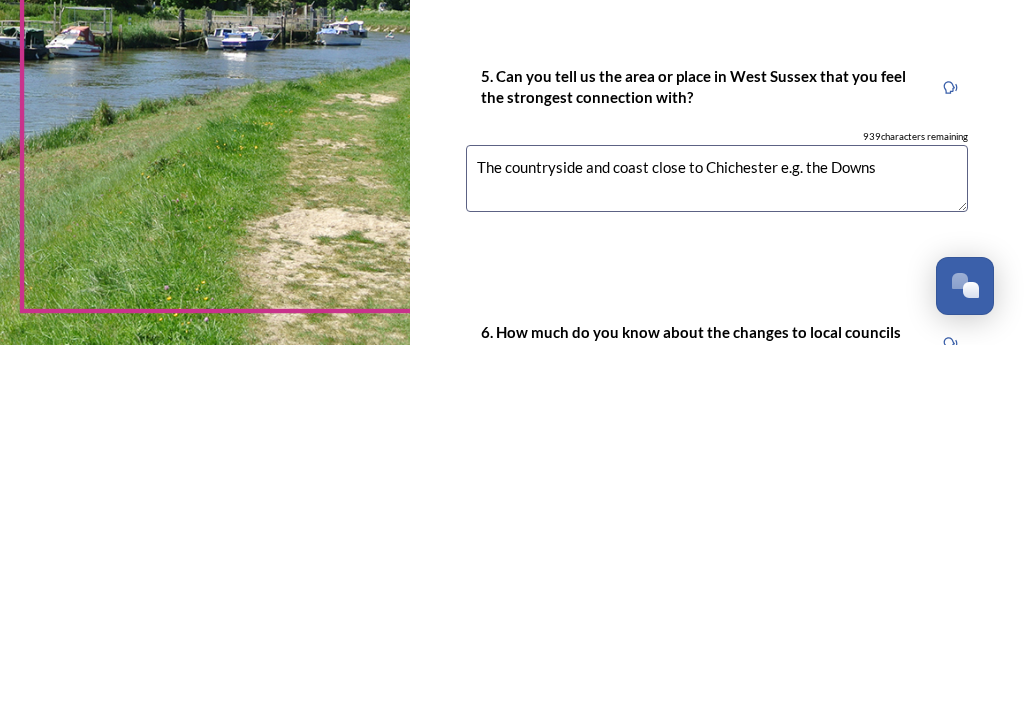 click on "The countryside and coast close to Chichester e.g. the Downs" at bounding box center [717, 558] 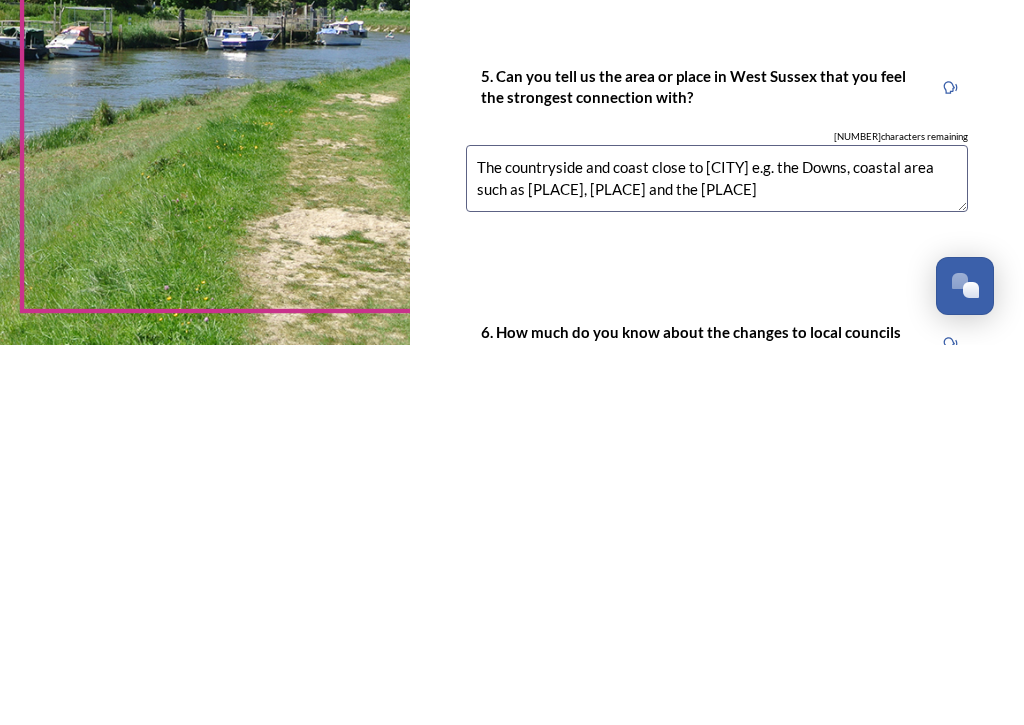 click on "The countryside and coast close to [CITY] e.g. the Downs, coastal area such as [PLACE], [PLACE] and the [PLACE]" at bounding box center [717, 558] 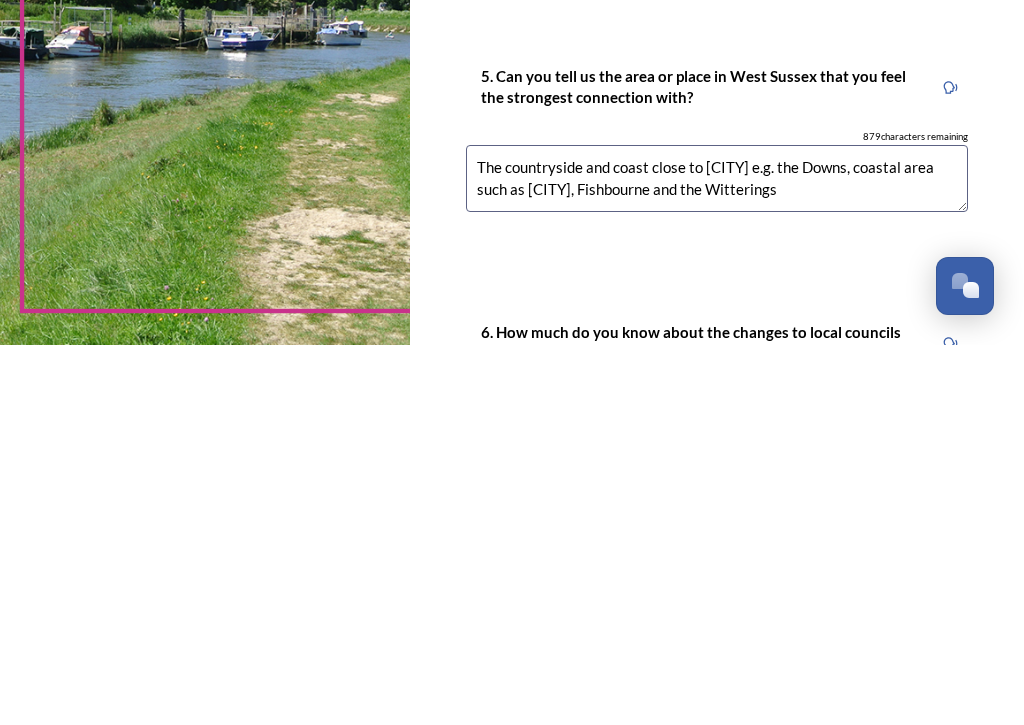 click on "The countryside and coast close to [CITY] e.g. the Downs, coastal area such as [CITY], Fishbourne and the Witterings" at bounding box center (717, 558) 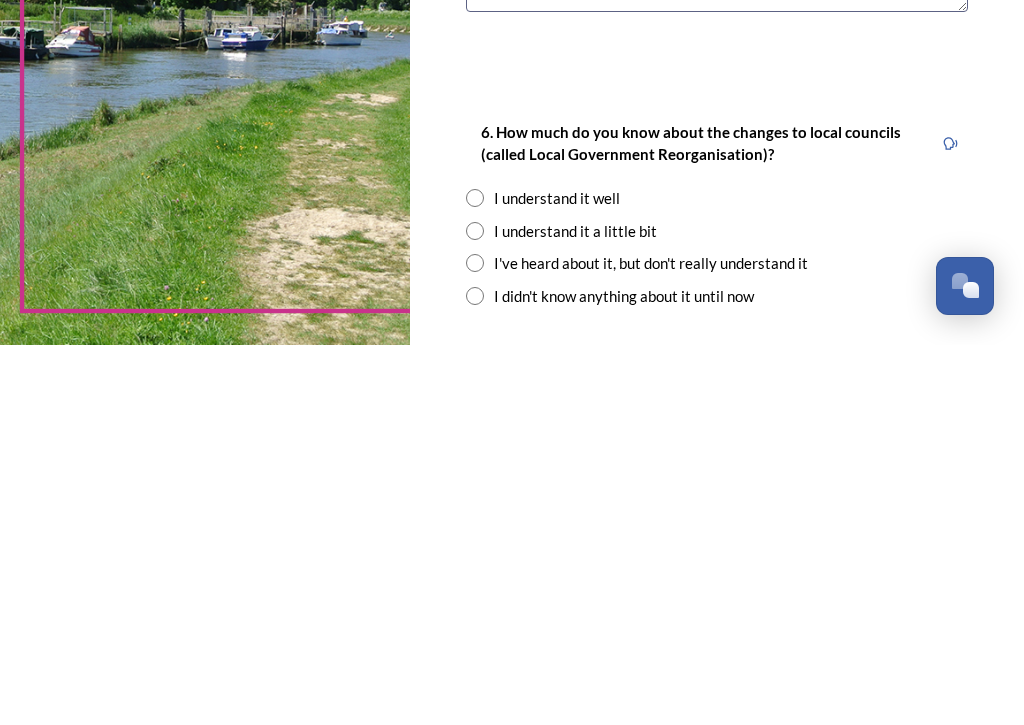 scroll, scrollTop: 1817, scrollLeft: 0, axis: vertical 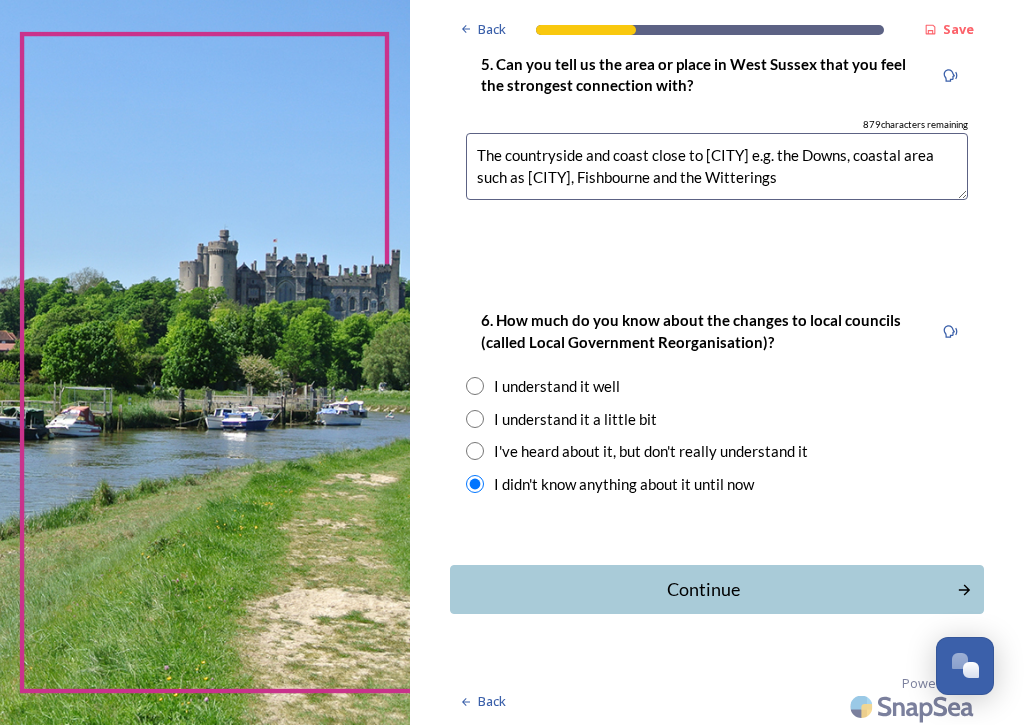 click on "Continue" at bounding box center [703, 589] 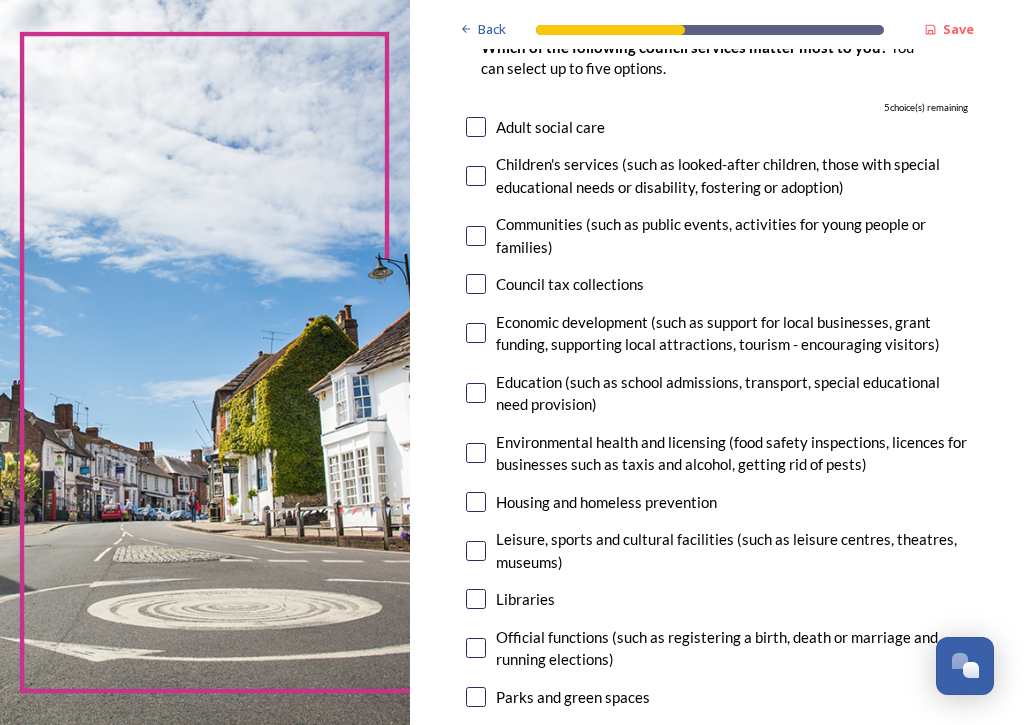 scroll, scrollTop: 214, scrollLeft: 0, axis: vertical 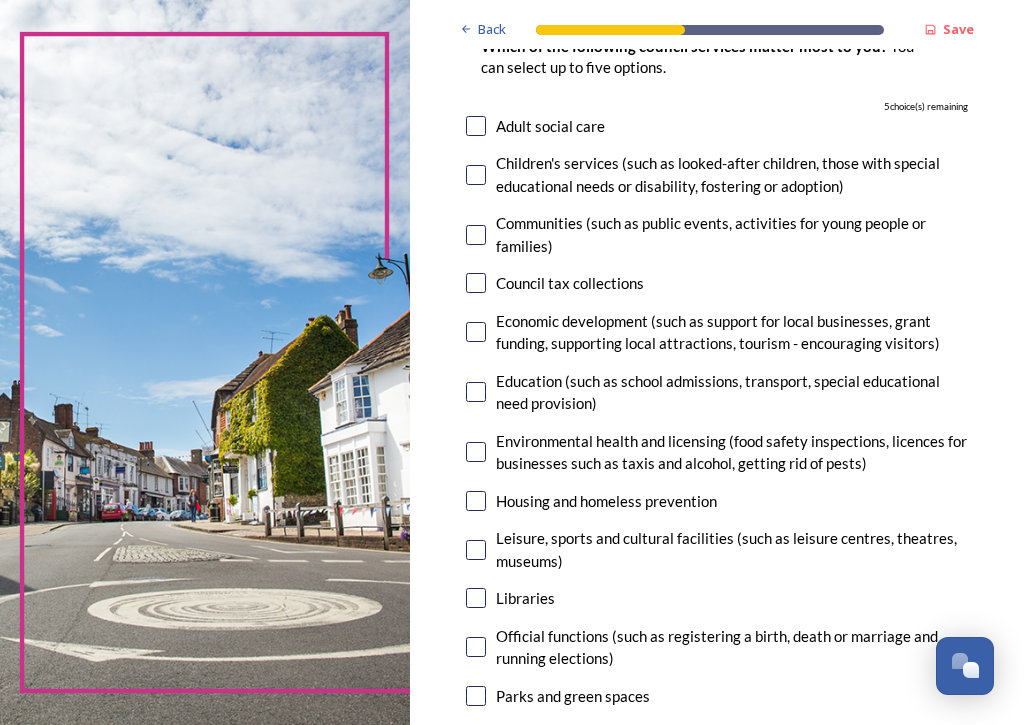 click at bounding box center (476, 175) 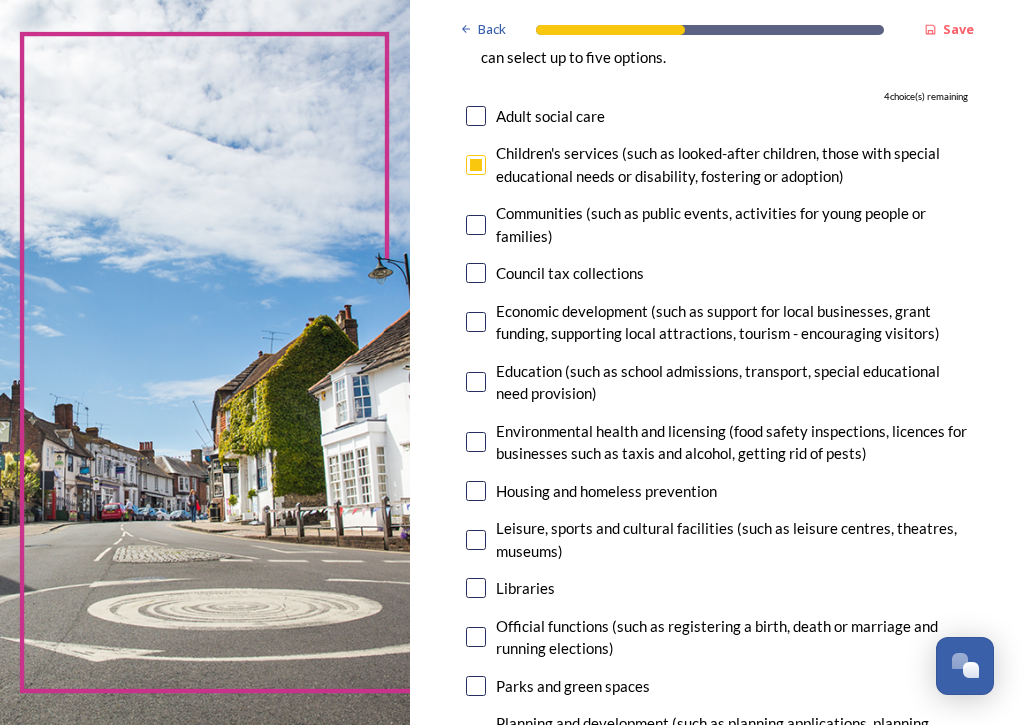 scroll, scrollTop: 213, scrollLeft: 0, axis: vertical 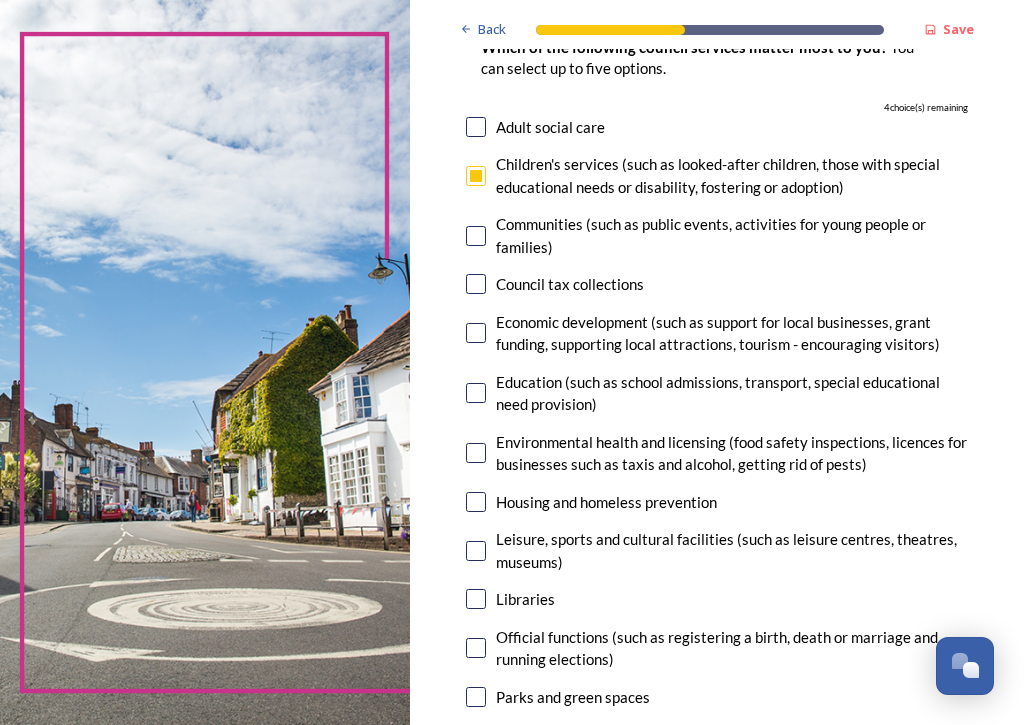 click at bounding box center [476, 127] 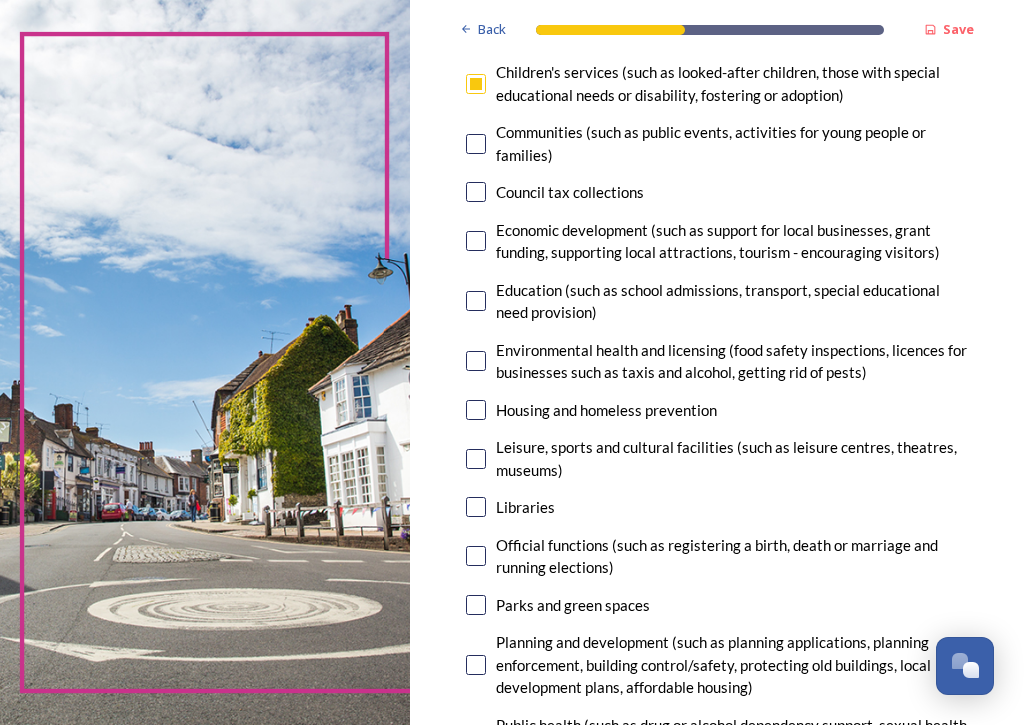 scroll, scrollTop: 306, scrollLeft: 0, axis: vertical 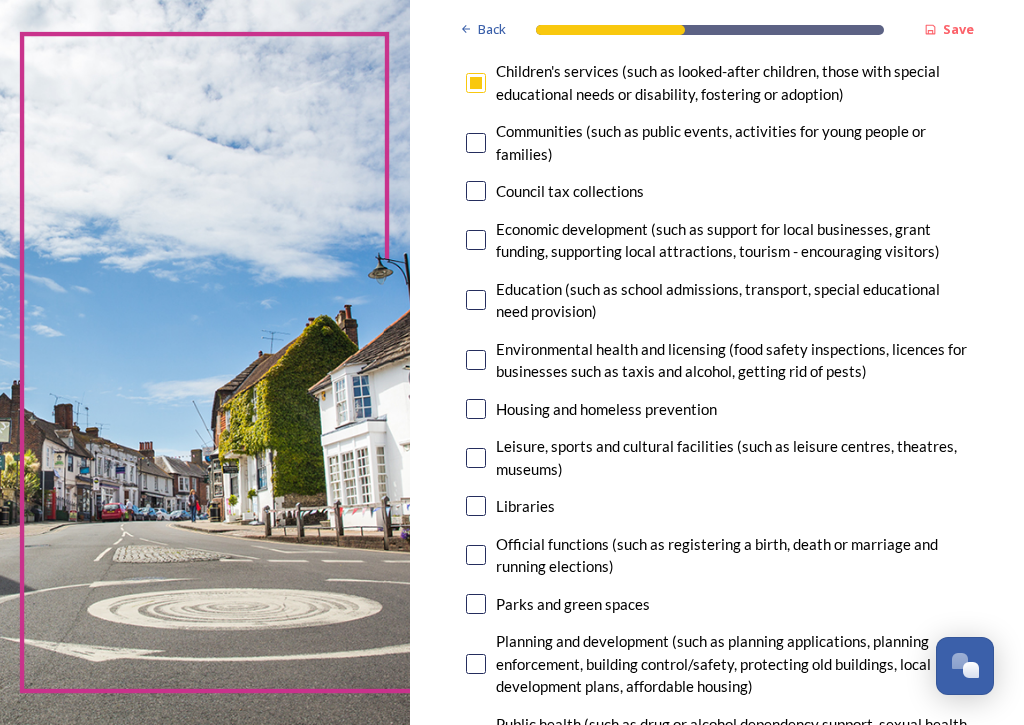 click at bounding box center (476, 240) 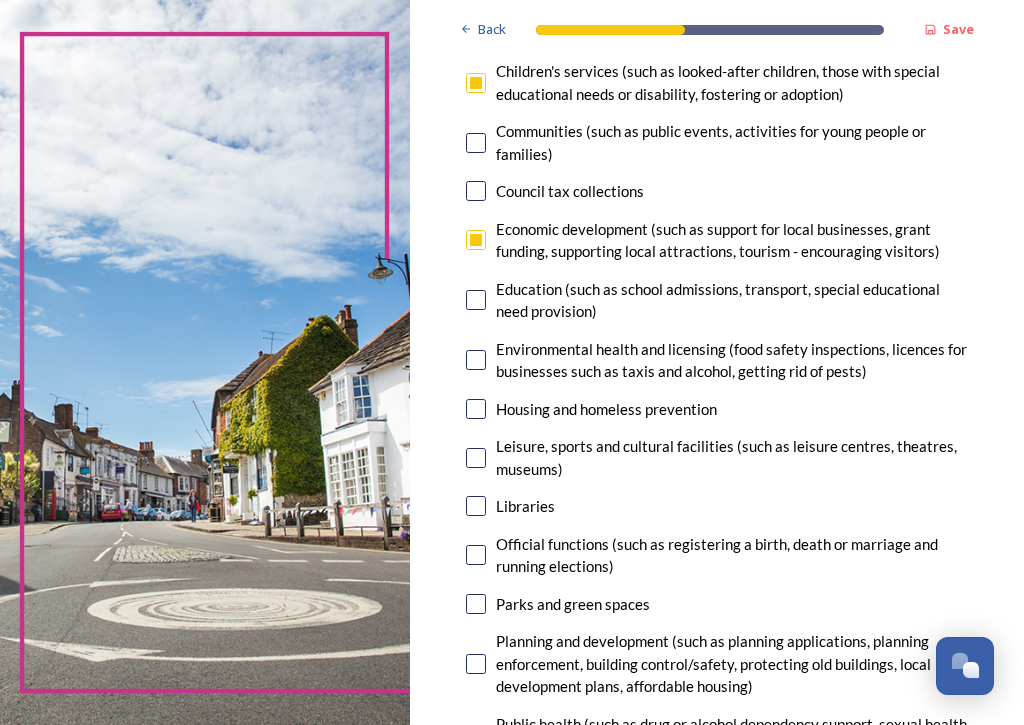 click at bounding box center (476, 300) 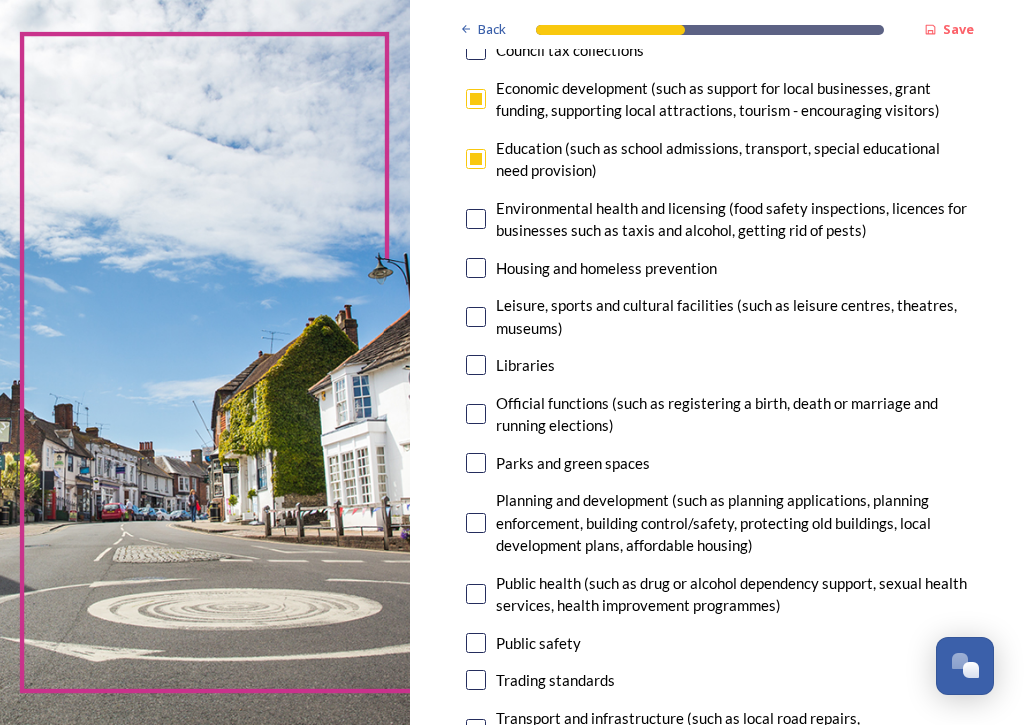 scroll, scrollTop: 450, scrollLeft: 0, axis: vertical 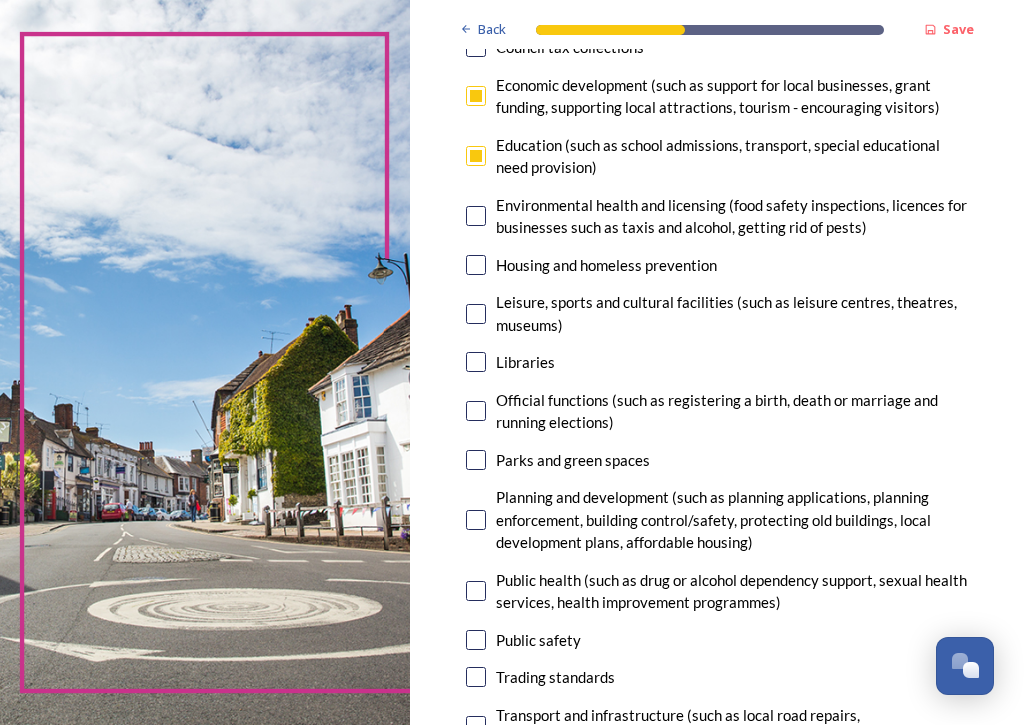 click at bounding box center (476, 265) 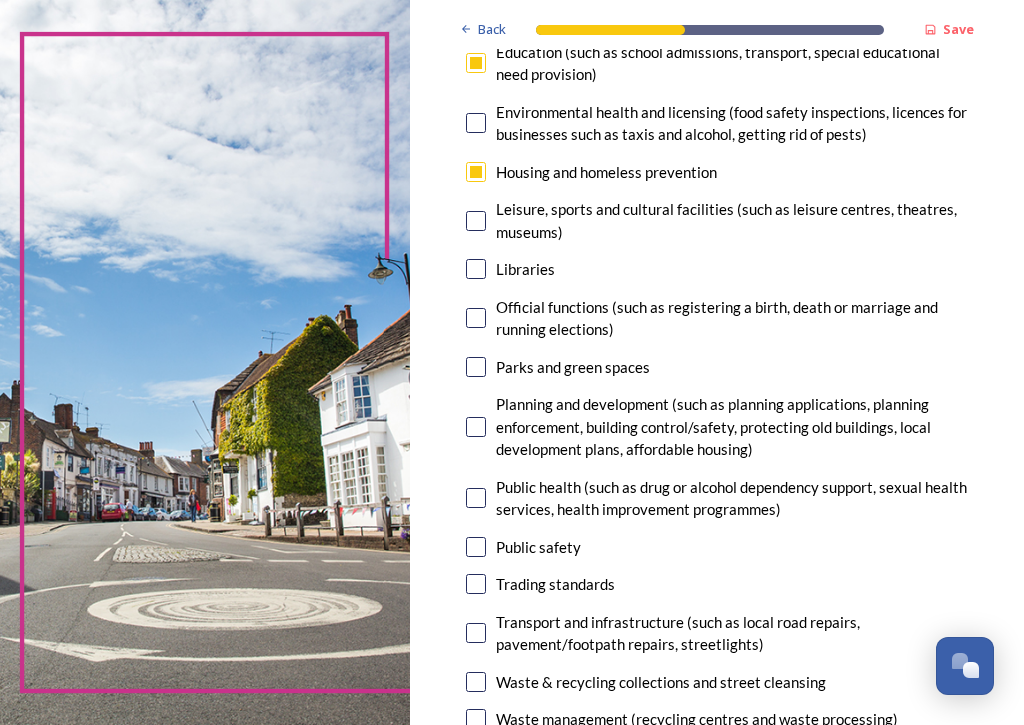 scroll, scrollTop: 546, scrollLeft: 0, axis: vertical 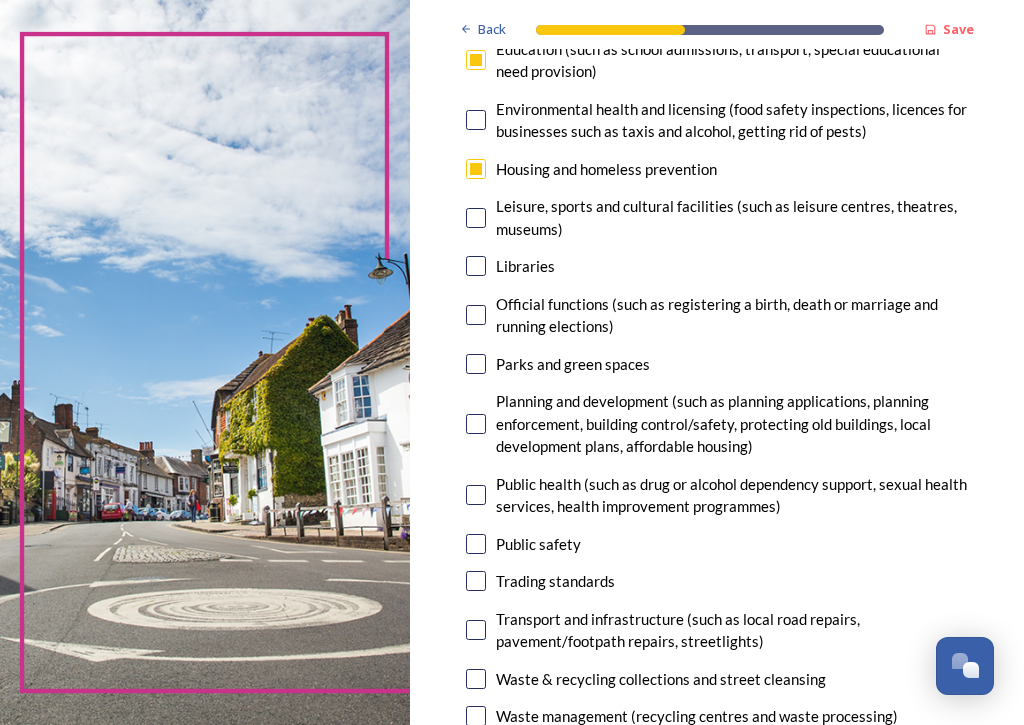 click at bounding box center (476, 315) 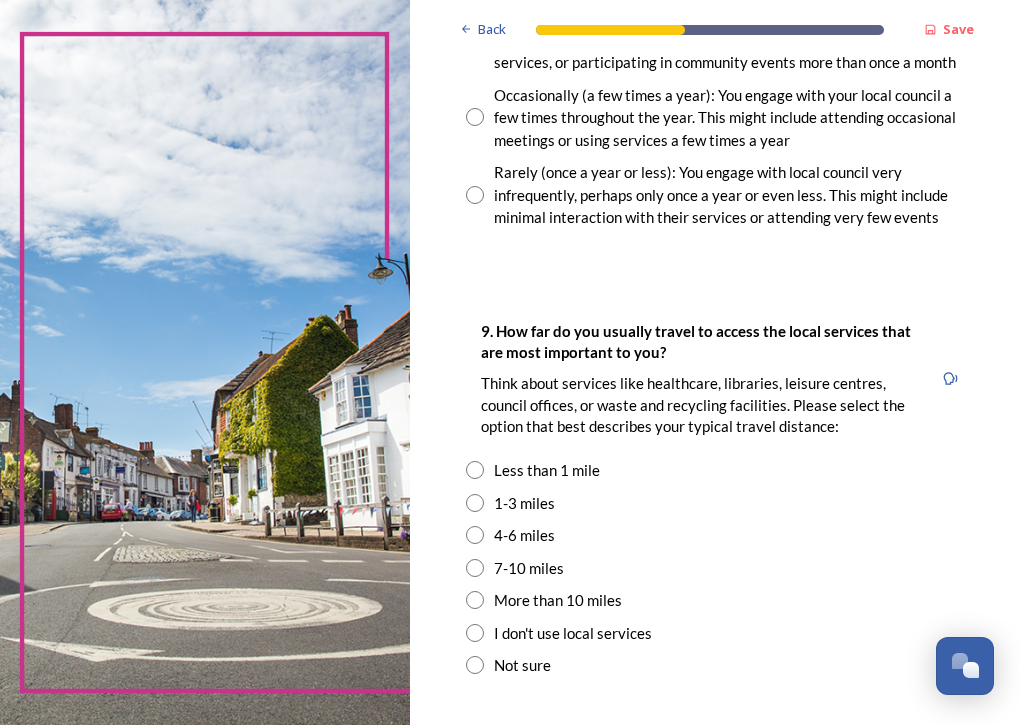 scroll, scrollTop: 1430, scrollLeft: 0, axis: vertical 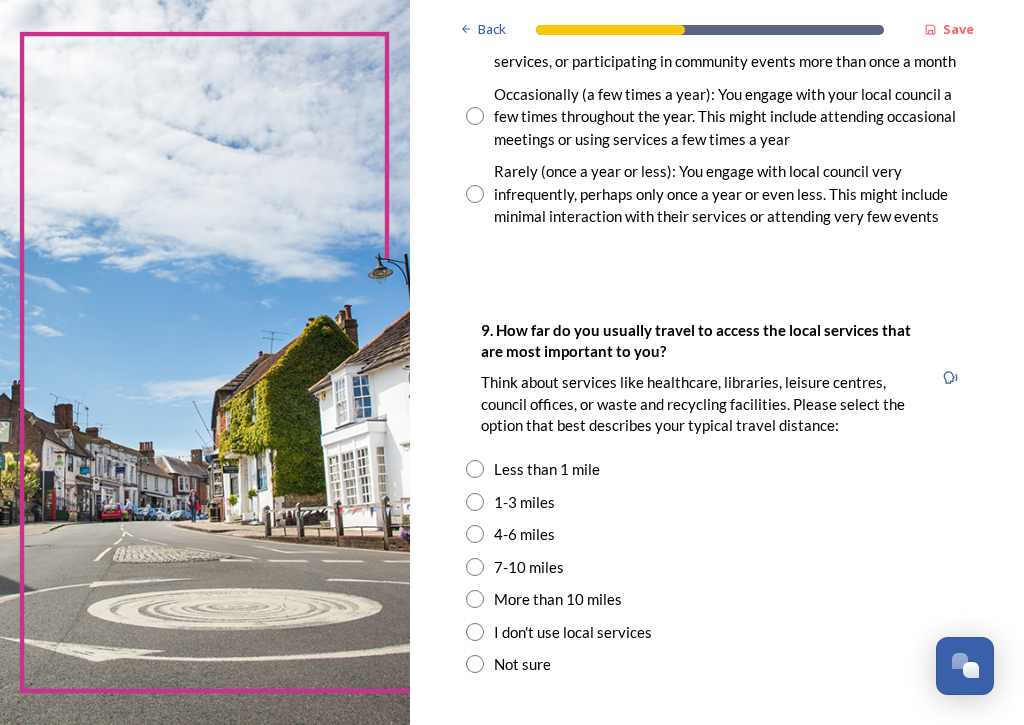 click at bounding box center [475, 194] 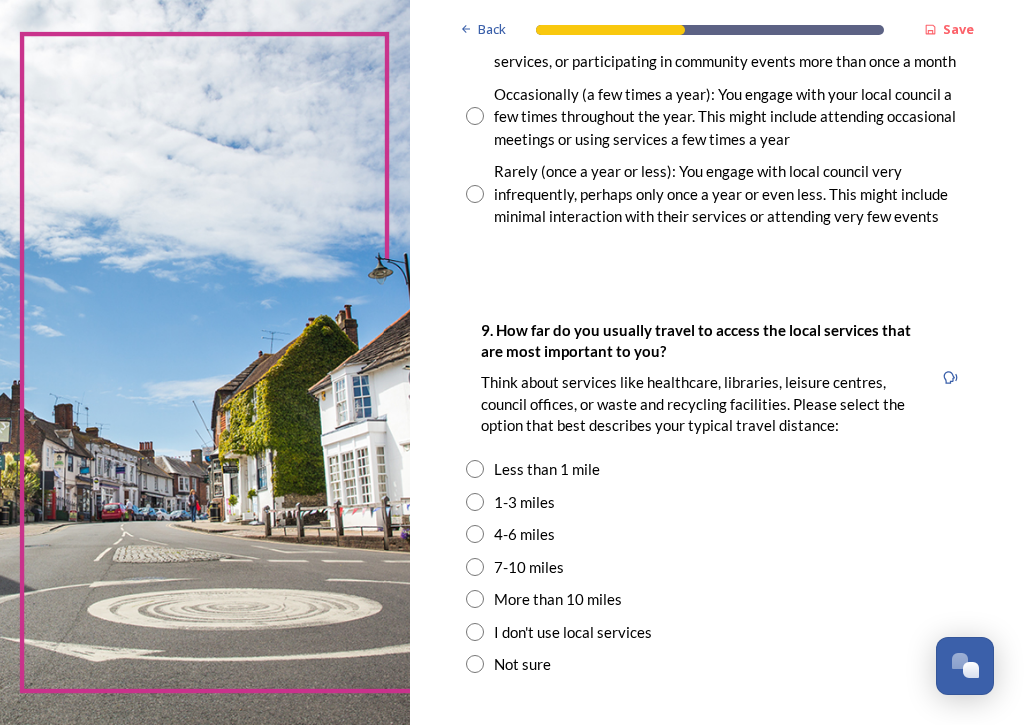 radio on "true" 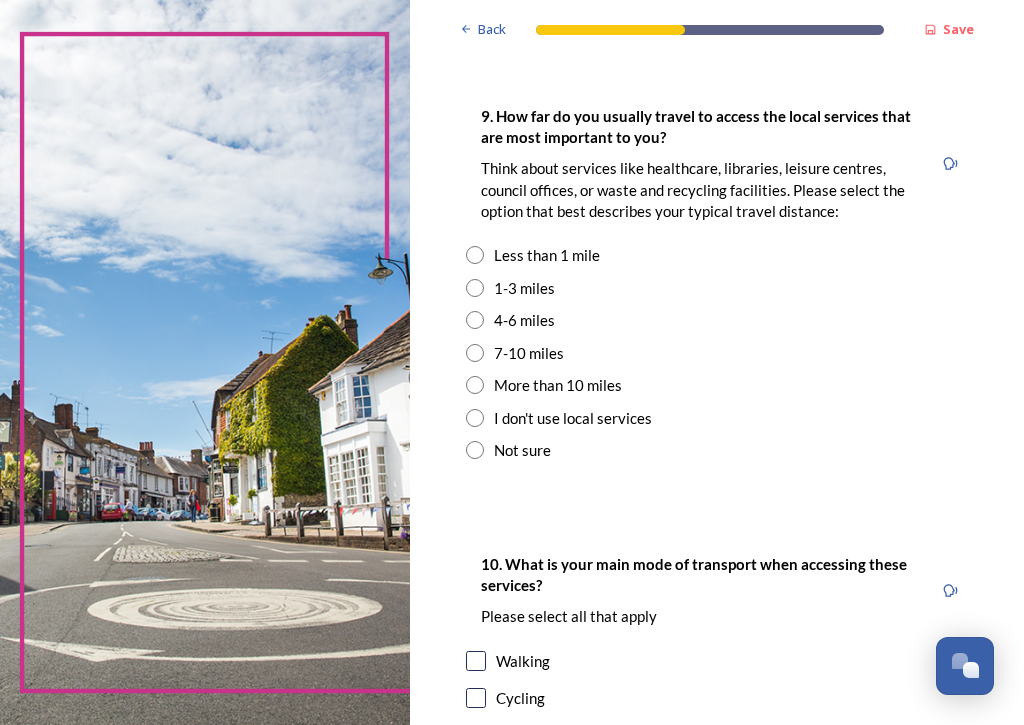 scroll, scrollTop: 1642, scrollLeft: 0, axis: vertical 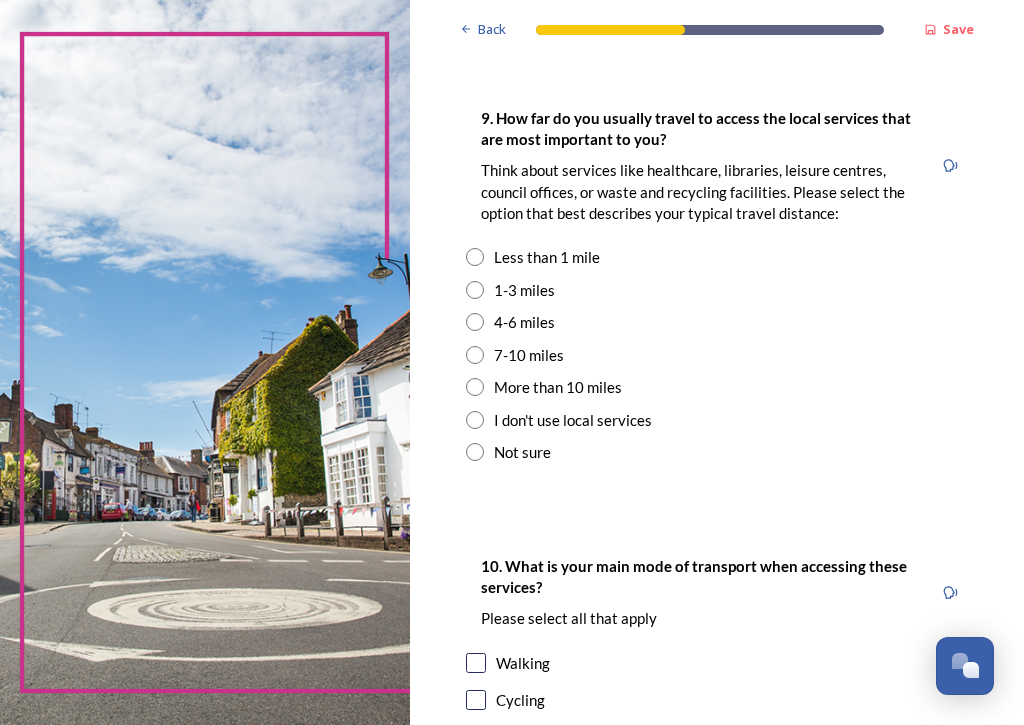 click at bounding box center [475, 322] 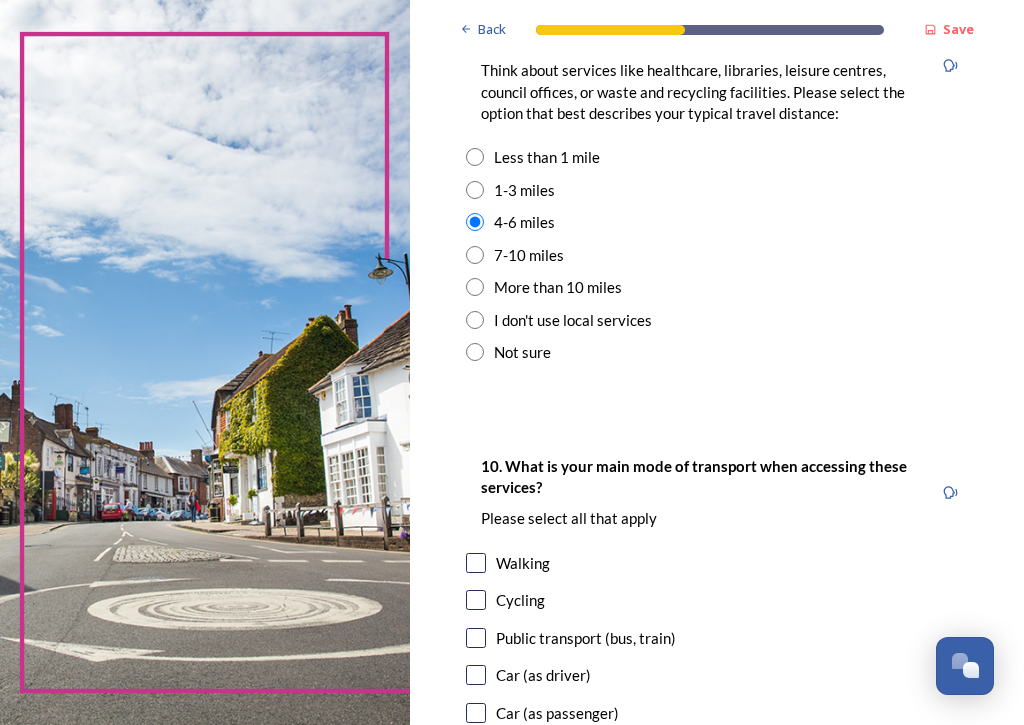 scroll, scrollTop: 1742, scrollLeft: 0, axis: vertical 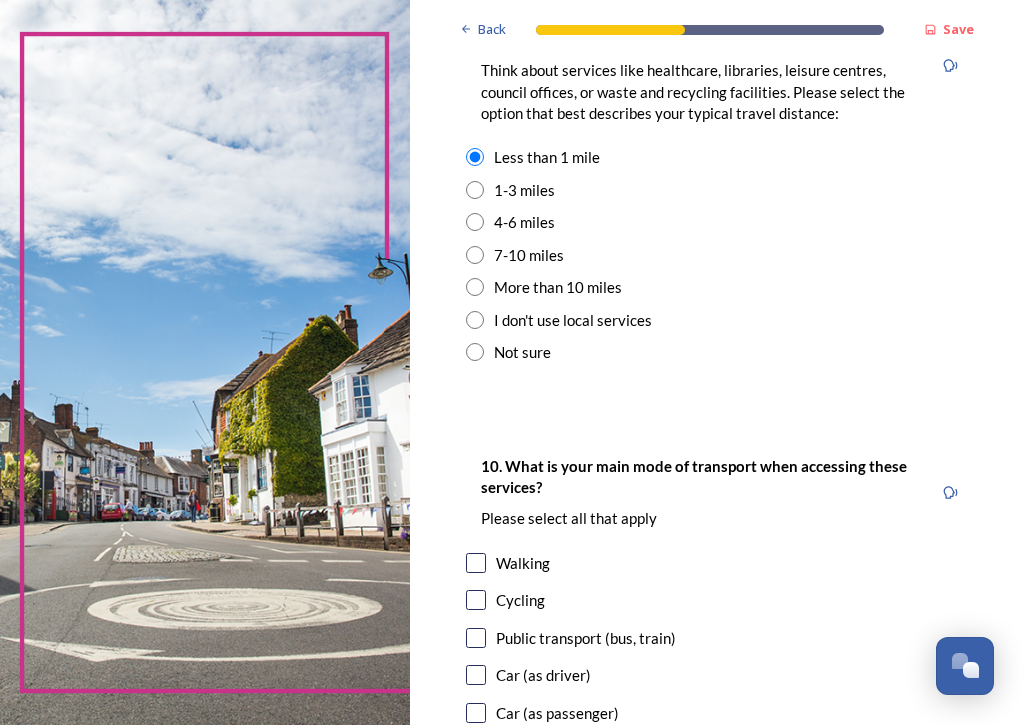 click at bounding box center [475, 190] 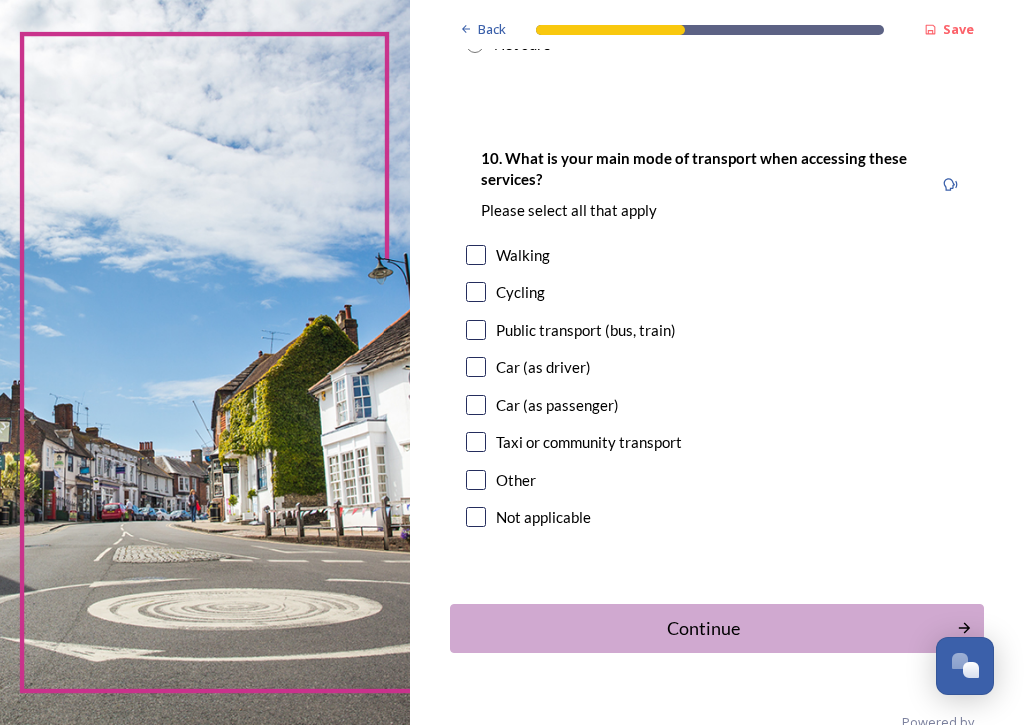 scroll, scrollTop: 2073, scrollLeft: 0, axis: vertical 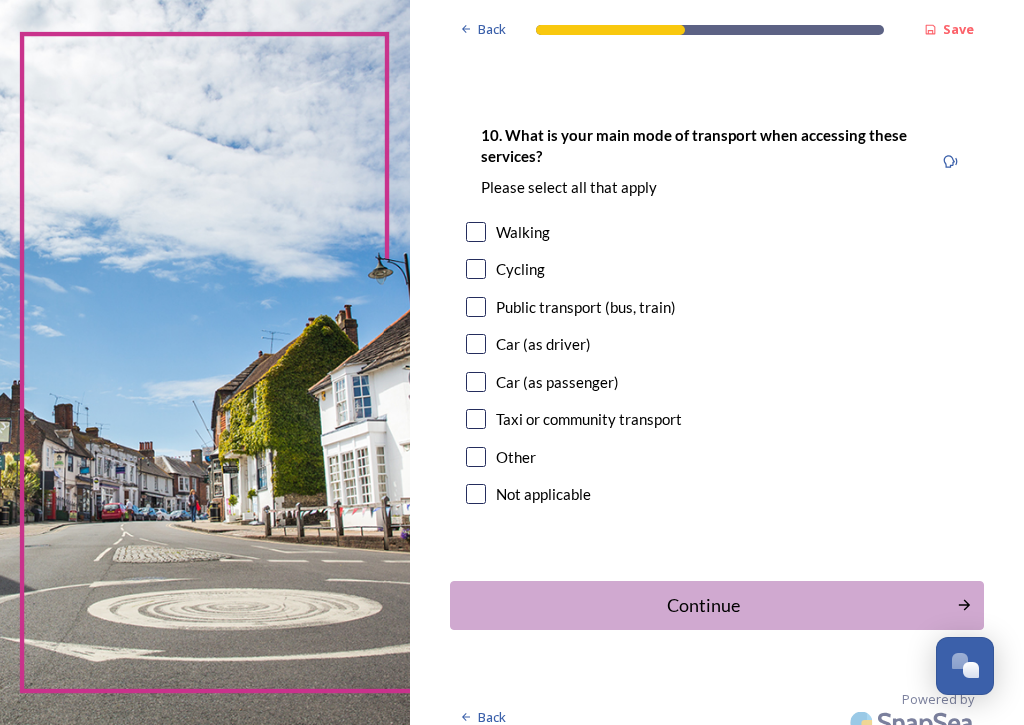 click at bounding box center (476, 344) 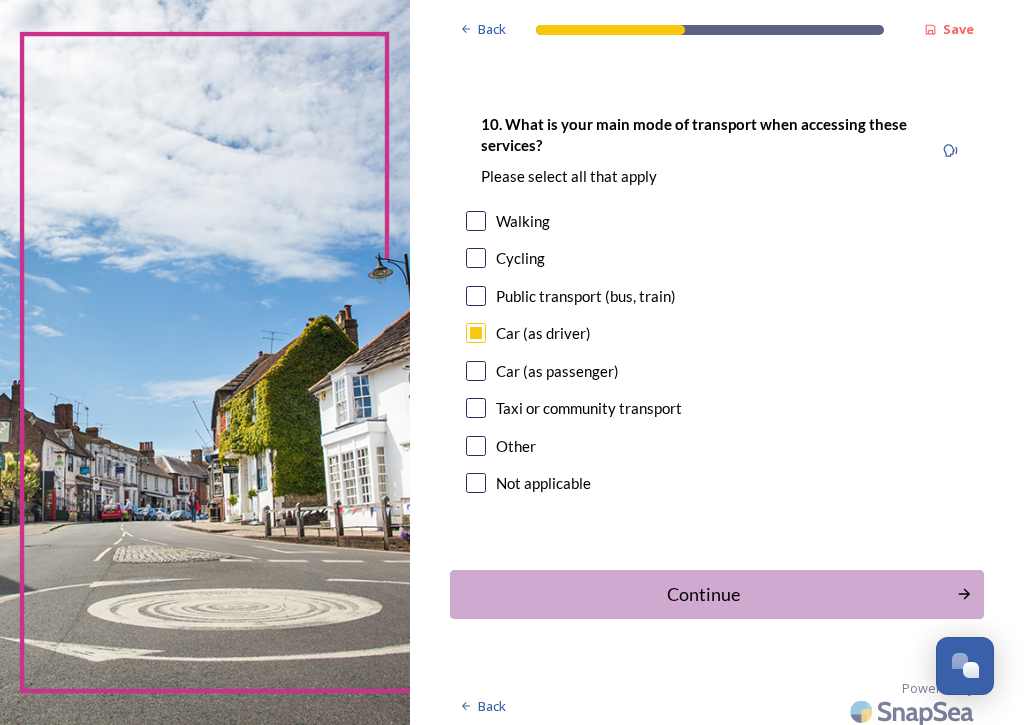 scroll, scrollTop: 2081, scrollLeft: 0, axis: vertical 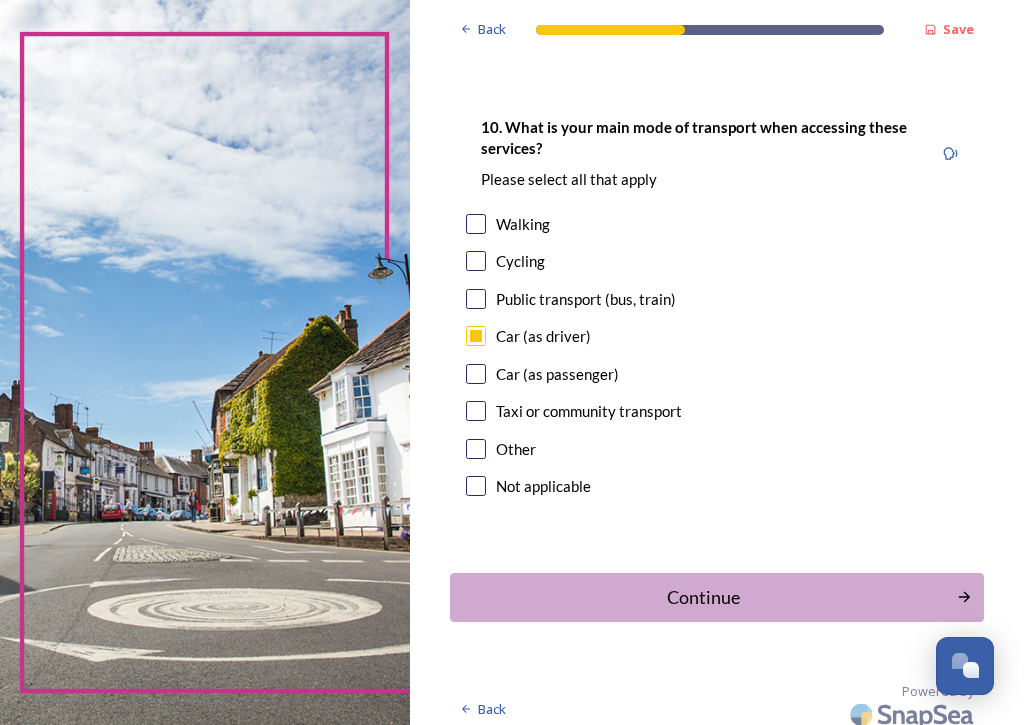 click on "Continue" at bounding box center (703, 597) 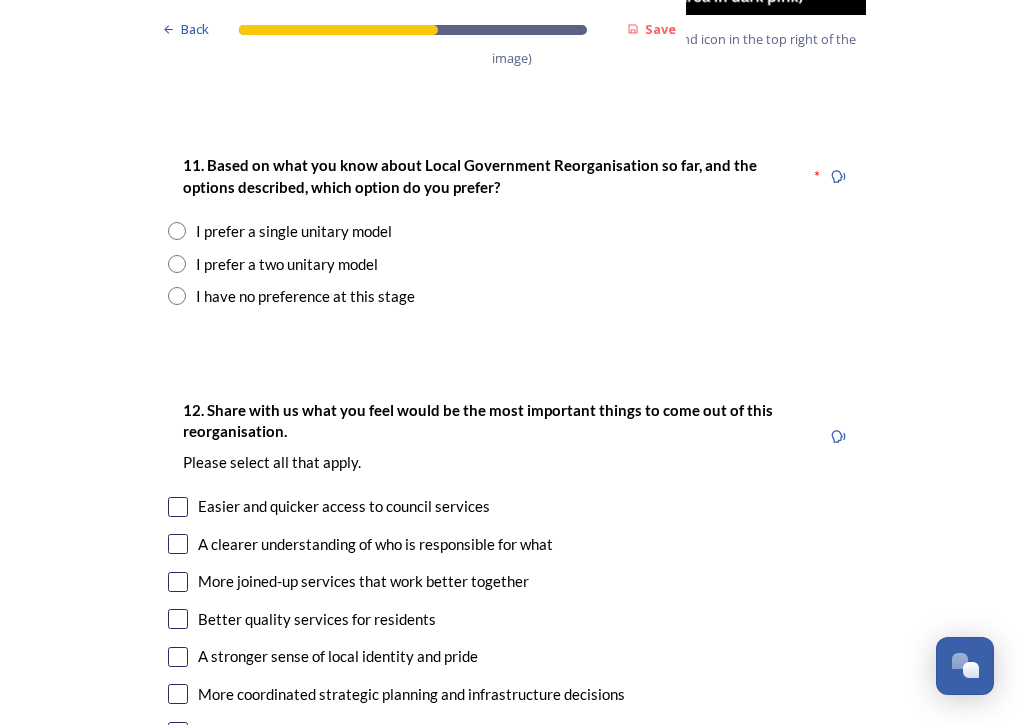 scroll, scrollTop: 2585, scrollLeft: 0, axis: vertical 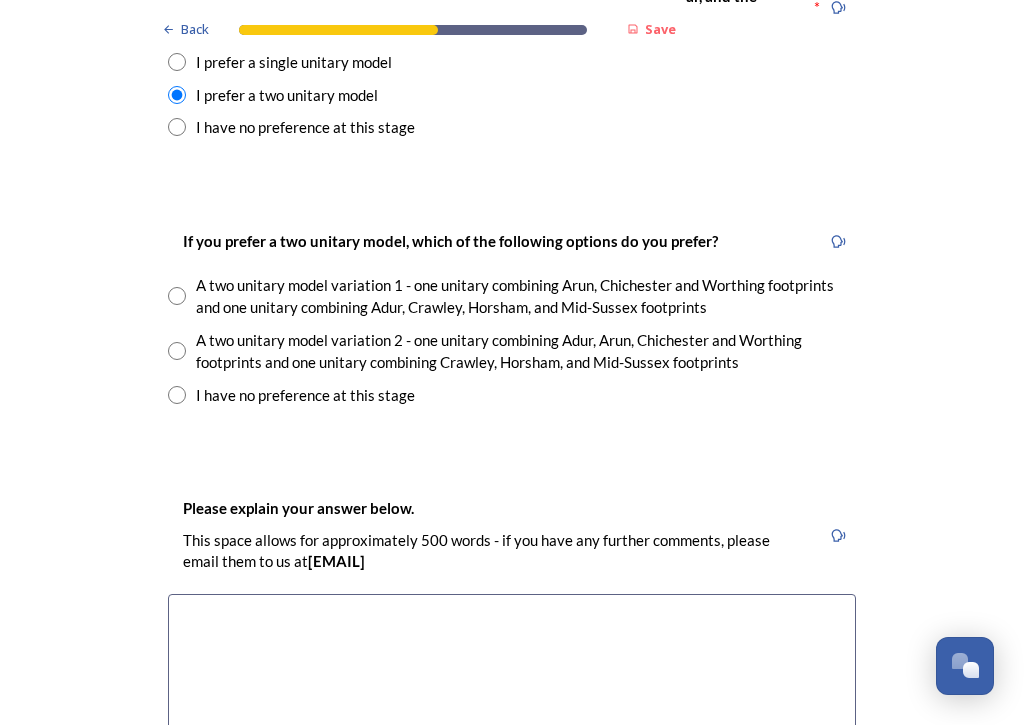 click at bounding box center [177, 351] 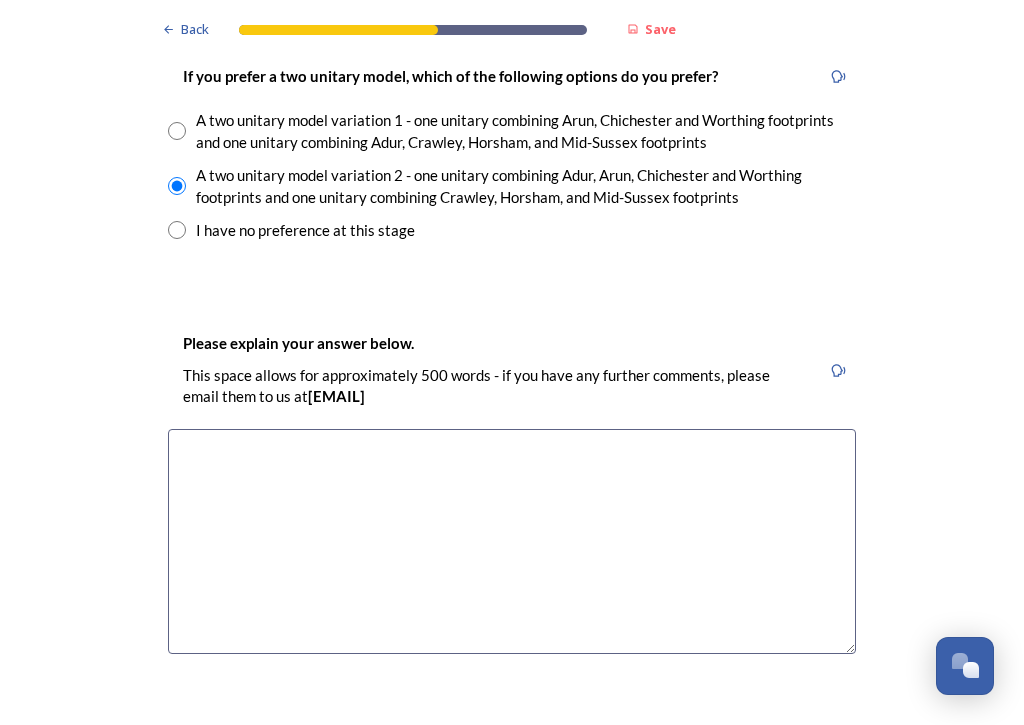 scroll, scrollTop: 2922, scrollLeft: 0, axis: vertical 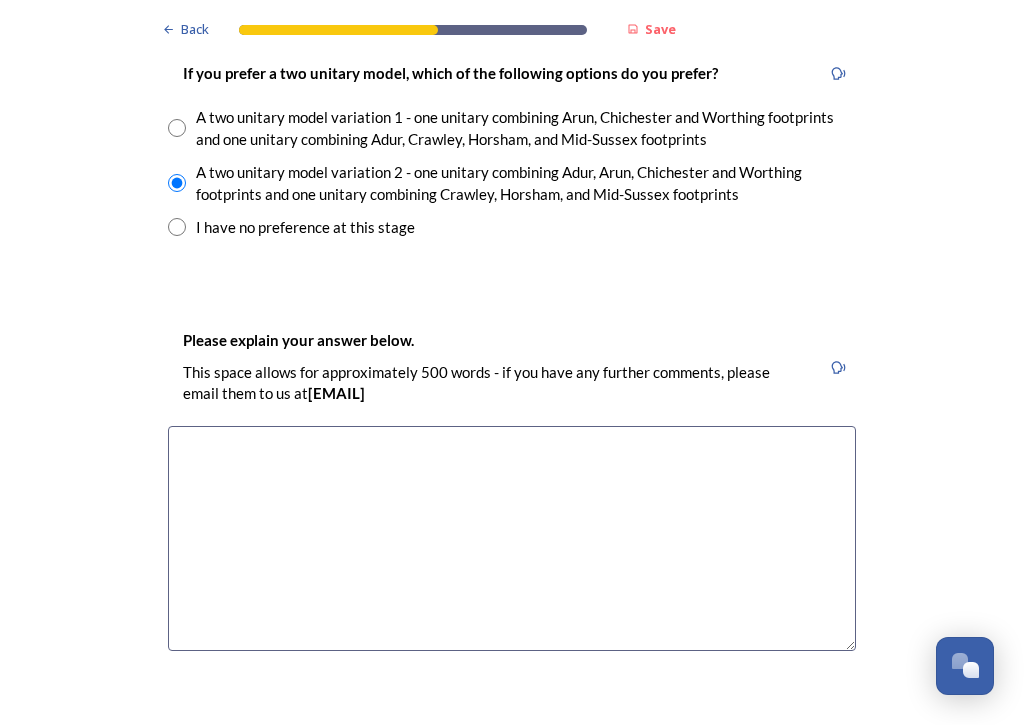 click at bounding box center [512, 538] 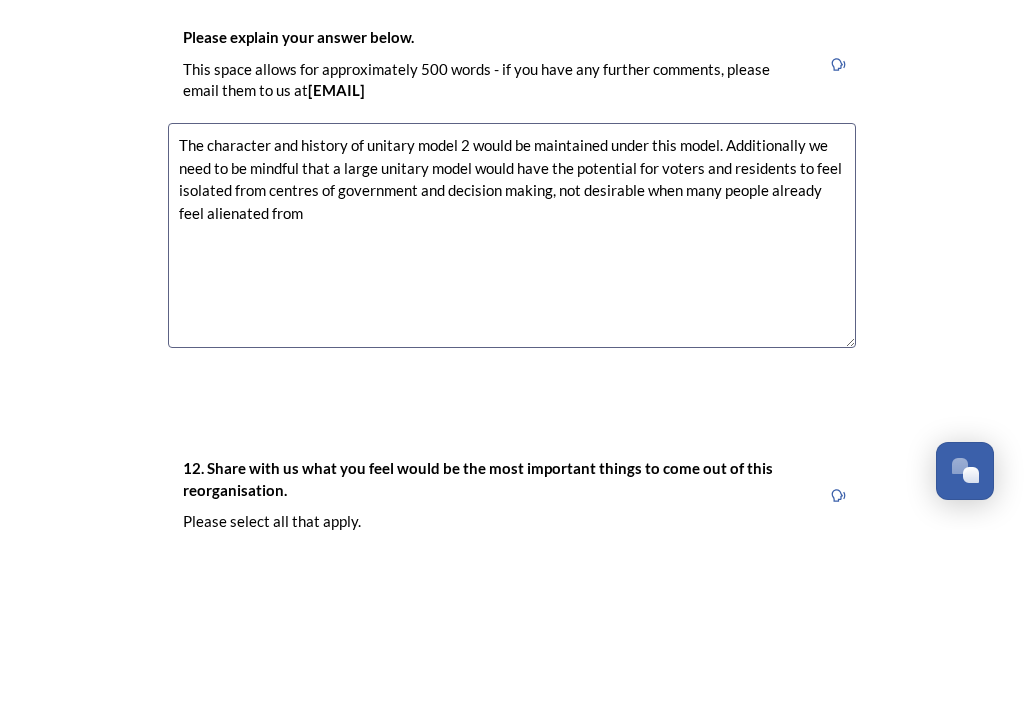 scroll, scrollTop: 3027, scrollLeft: 0, axis: vertical 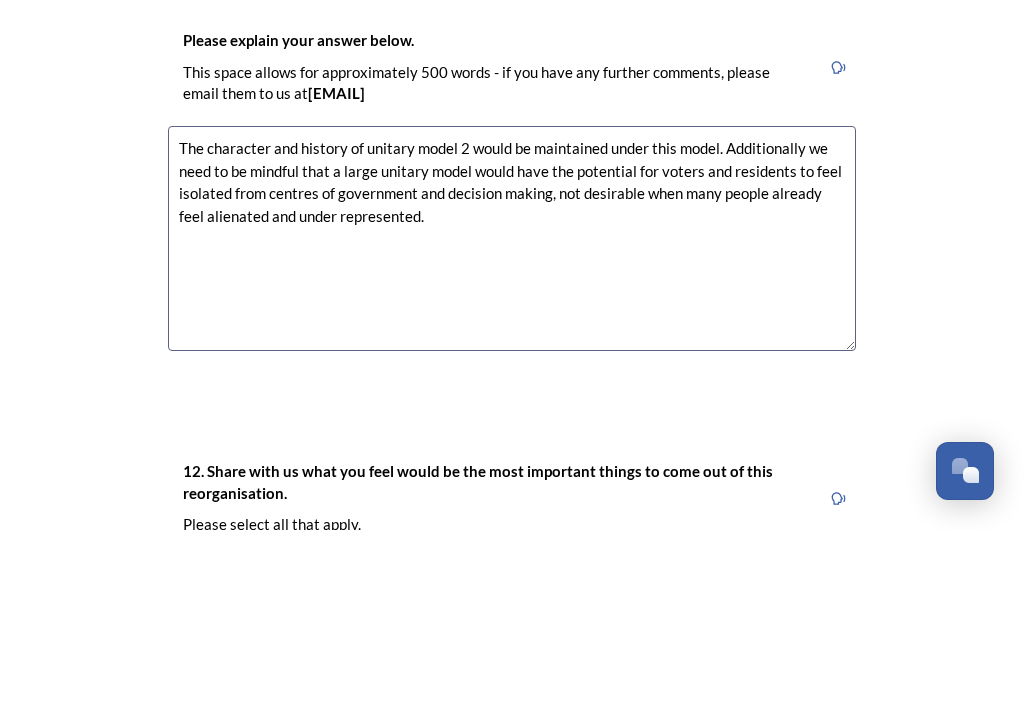 click on "The character and history of unitary model 2 would be maintained under this model. Additionally we need to be mindful that a large unitary model would have the potential for voters and residents to feel isolated from centres of government and decision making, not desirable when many people already feel alienated and under represented." at bounding box center [512, 433] 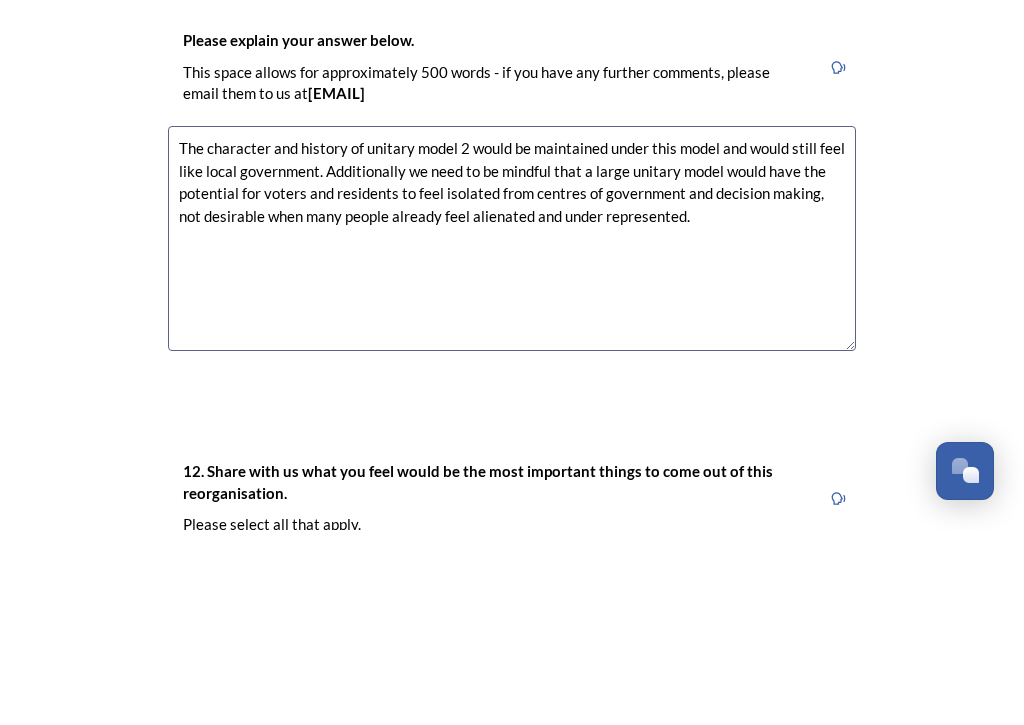 click on "The character and history of unitary model 2 would be maintained under this model and would still feel like local government. Additionally we need to be mindful that a large unitary model would have the potential for voters and residents to feel isolated from centres of government and decision making, not desirable when many people already feel alienated and under represented." at bounding box center [512, 433] 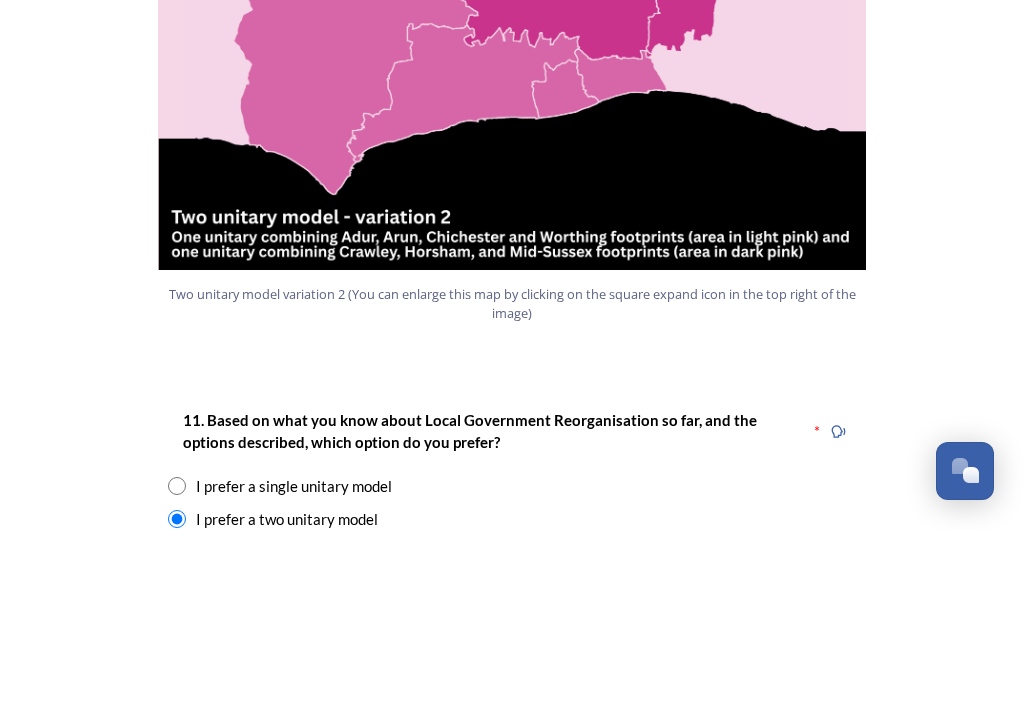 scroll, scrollTop: 2138, scrollLeft: 0, axis: vertical 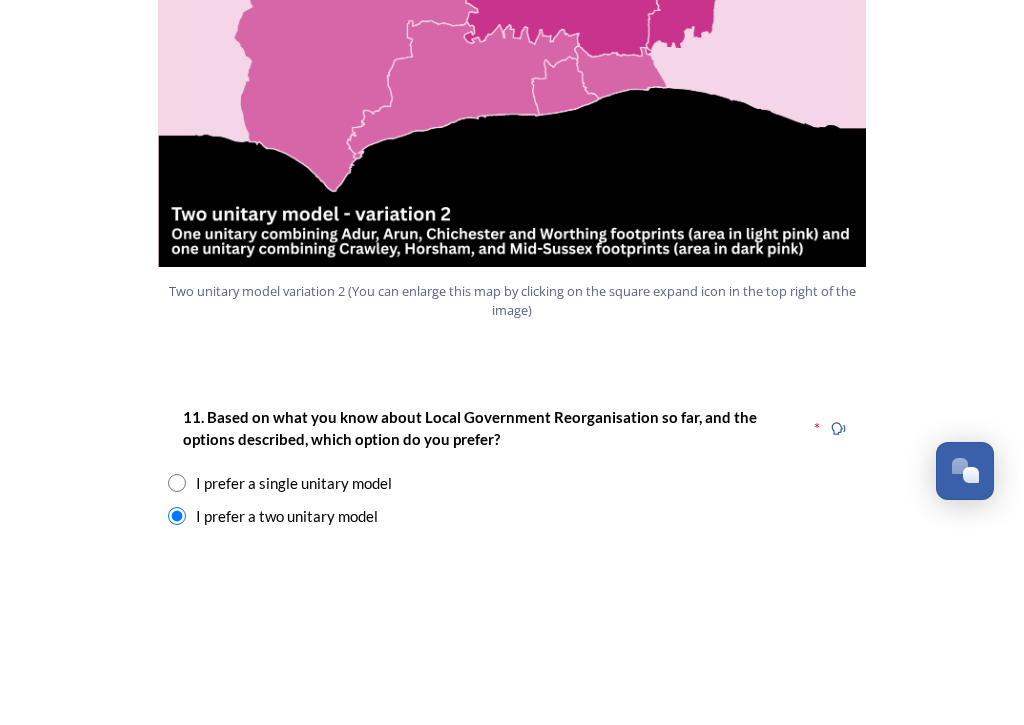 type on "The character and history of unitary model 2 would be maintained under this model and would still feel like local government. Additionally we need to be mindful that a large unitary model would have the potential for voters and residents to feel isolated from centres of government and decision making, not desirable when many people already feel alienated and under represented." 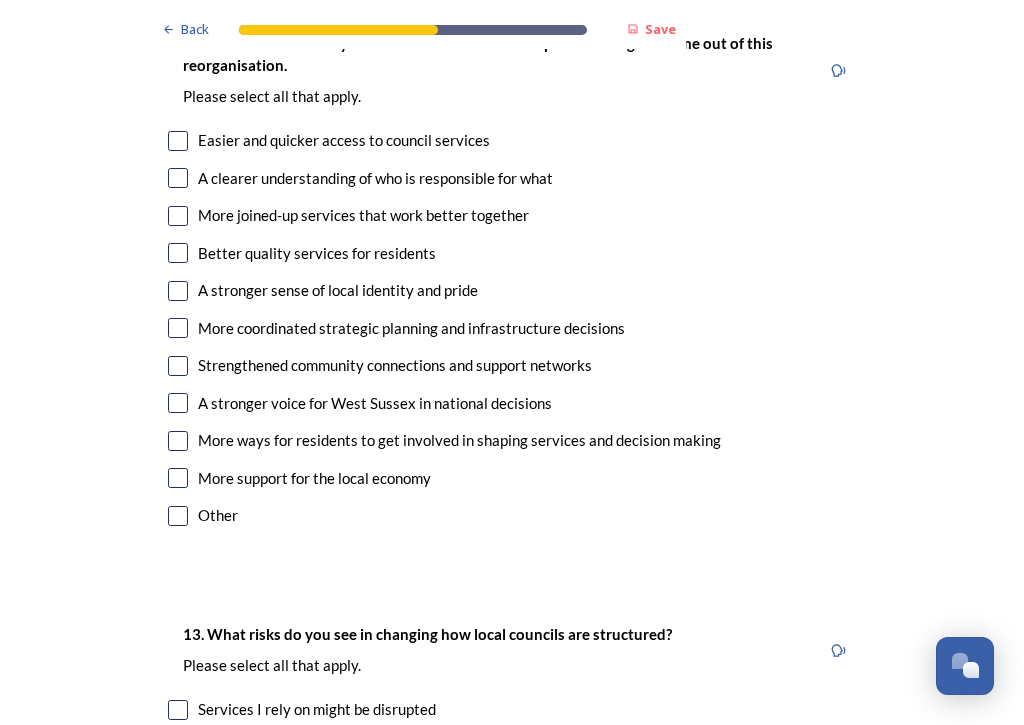 scroll, scrollTop: 3652, scrollLeft: 0, axis: vertical 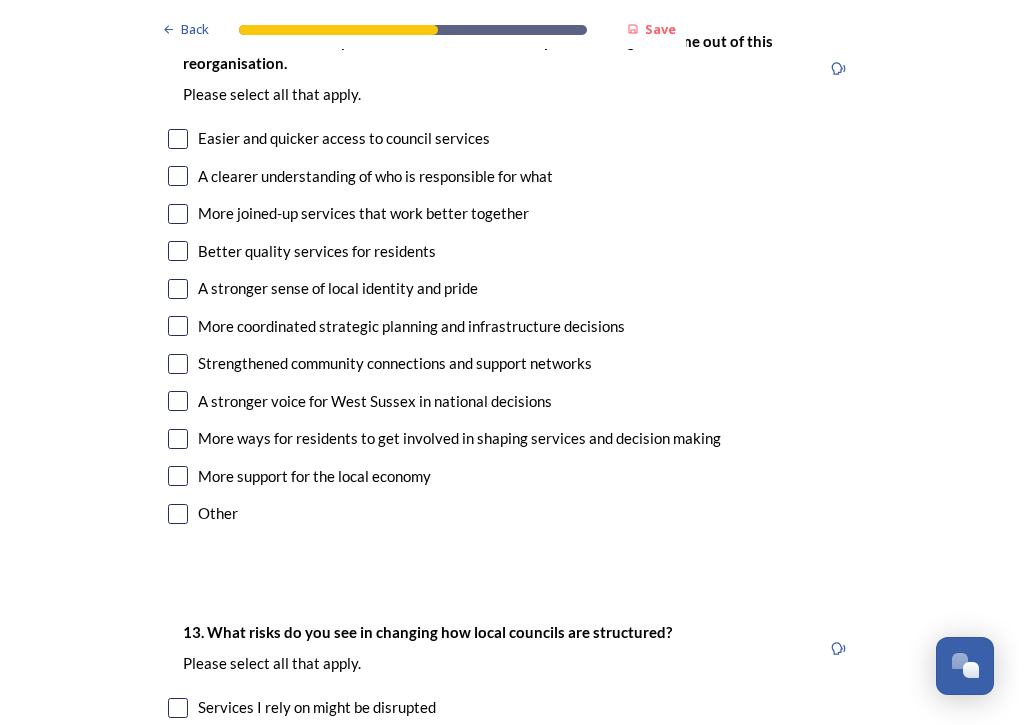 click on "A stronger sense of local identity and pride" at bounding box center [512, 288] 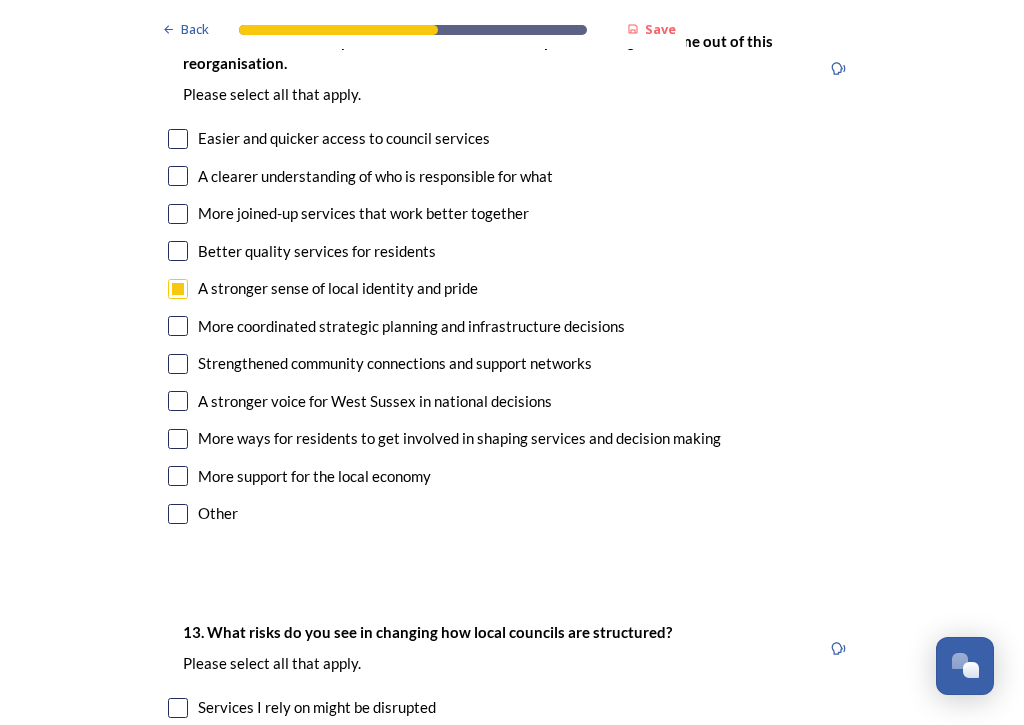 checkbox on "true" 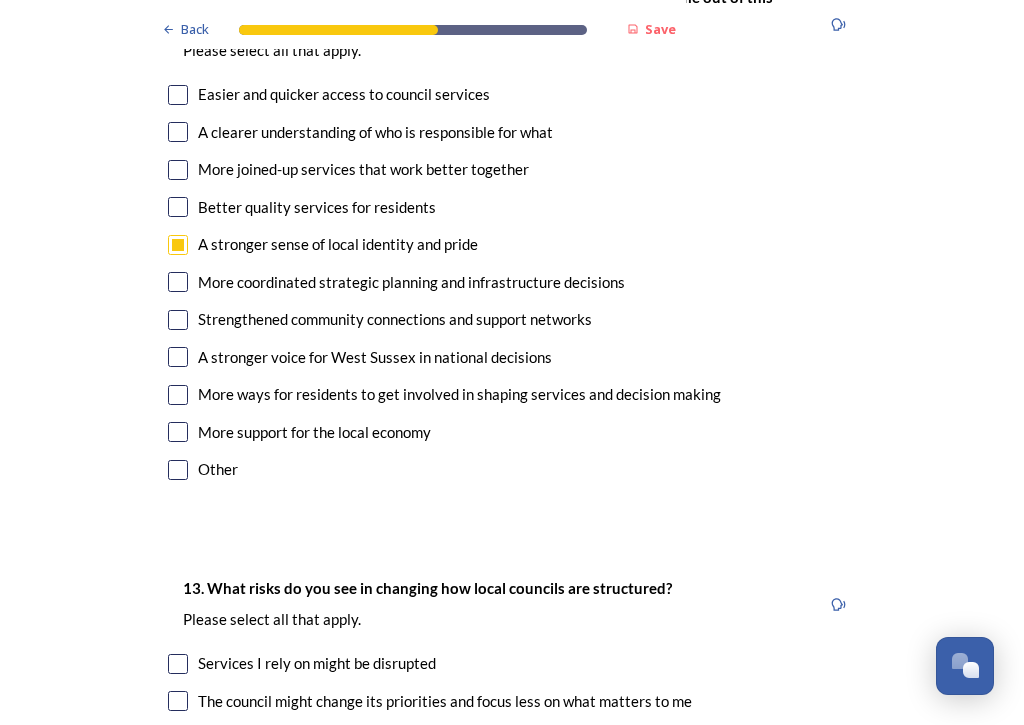 scroll, scrollTop: 3698, scrollLeft: 0, axis: vertical 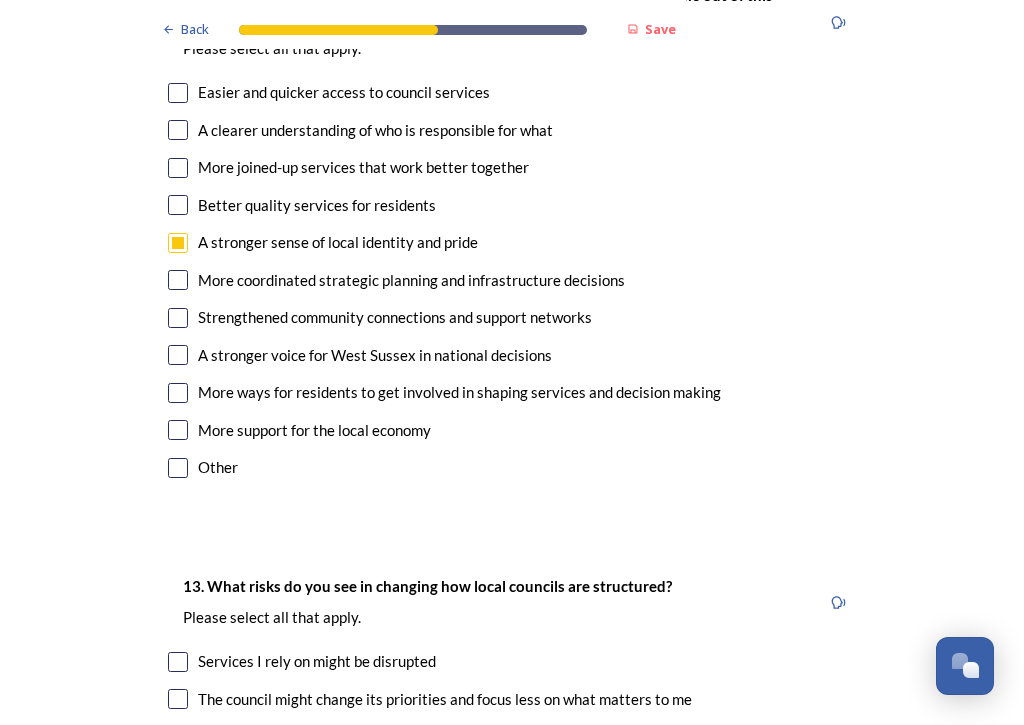 click at bounding box center (178, 280) 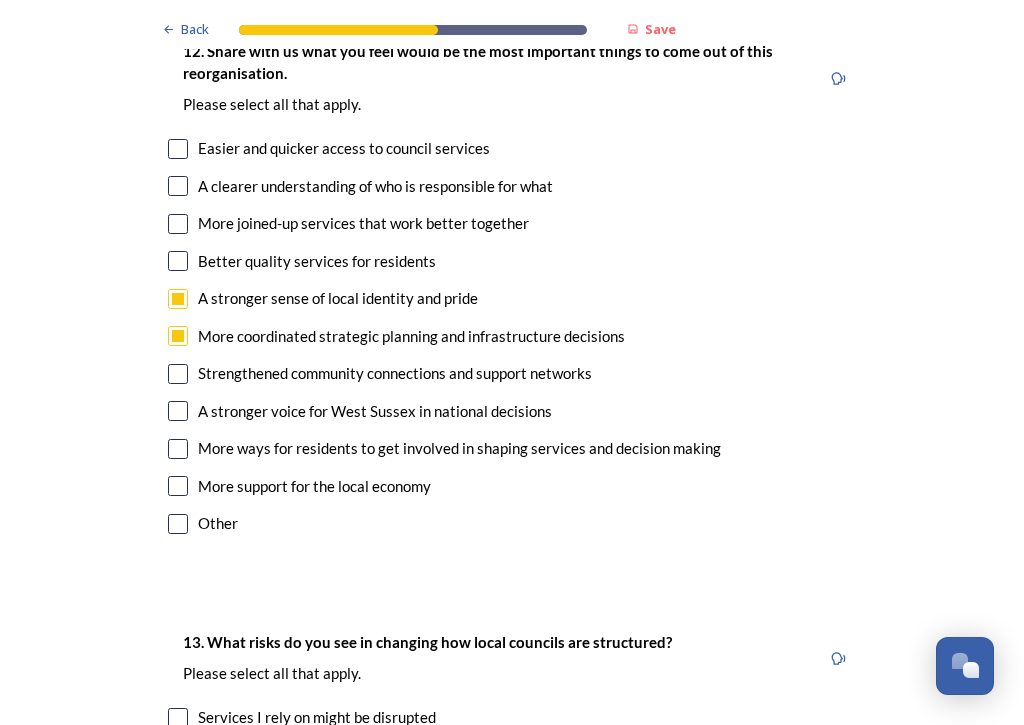 scroll, scrollTop: 3642, scrollLeft: 0, axis: vertical 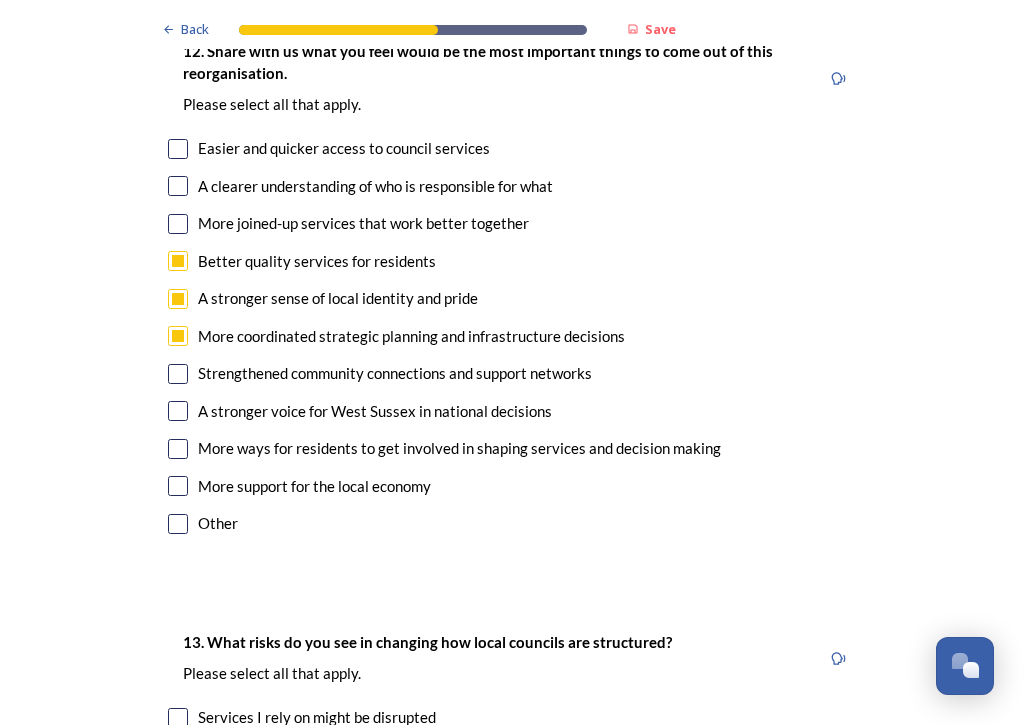 click at bounding box center (178, 224) 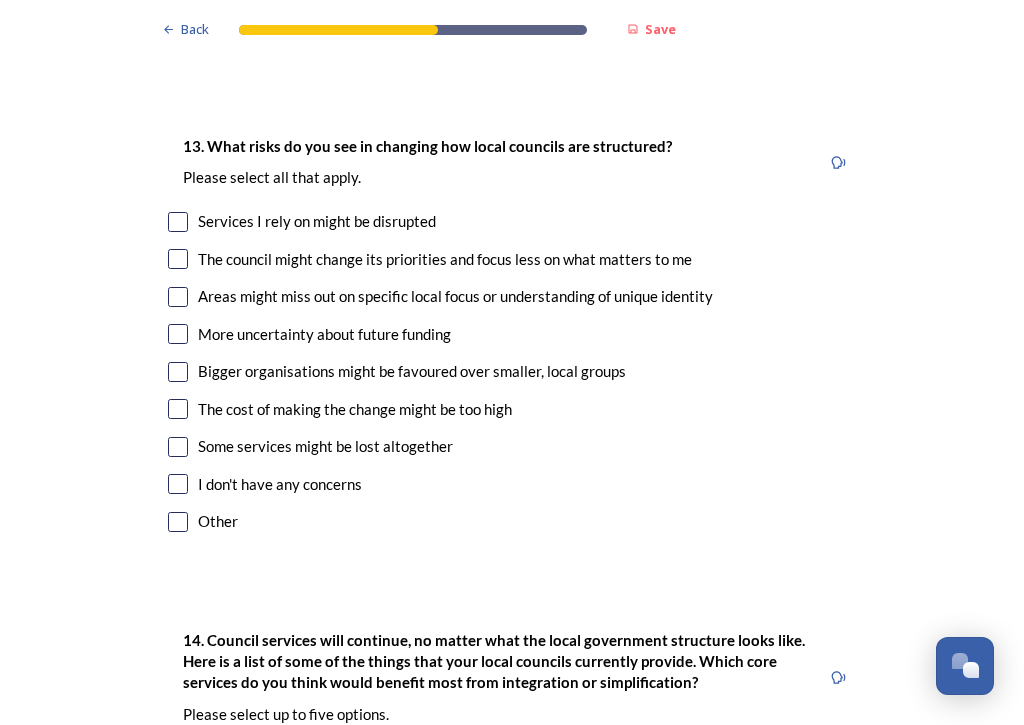scroll, scrollTop: 4138, scrollLeft: 0, axis: vertical 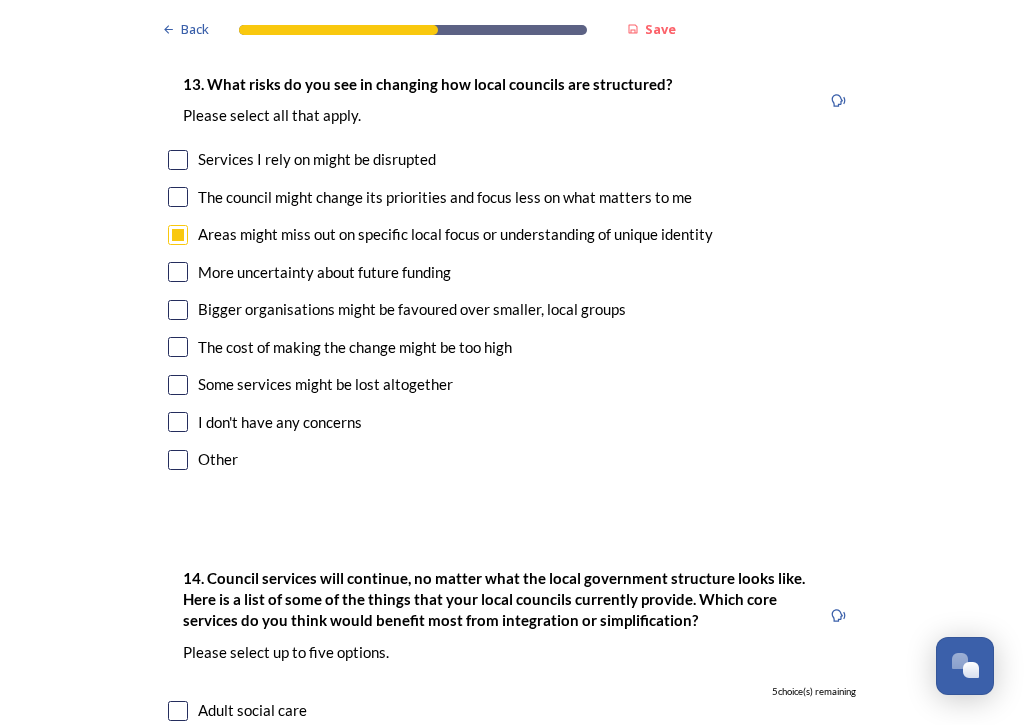 click at bounding box center [178, 310] 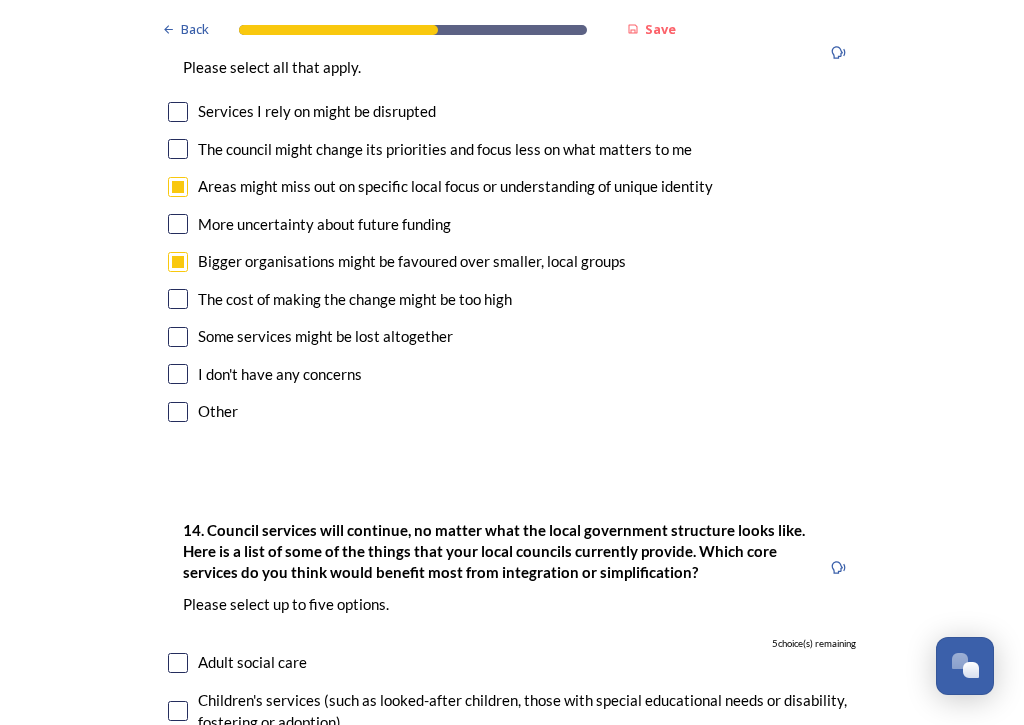 scroll, scrollTop: 4248, scrollLeft: 0, axis: vertical 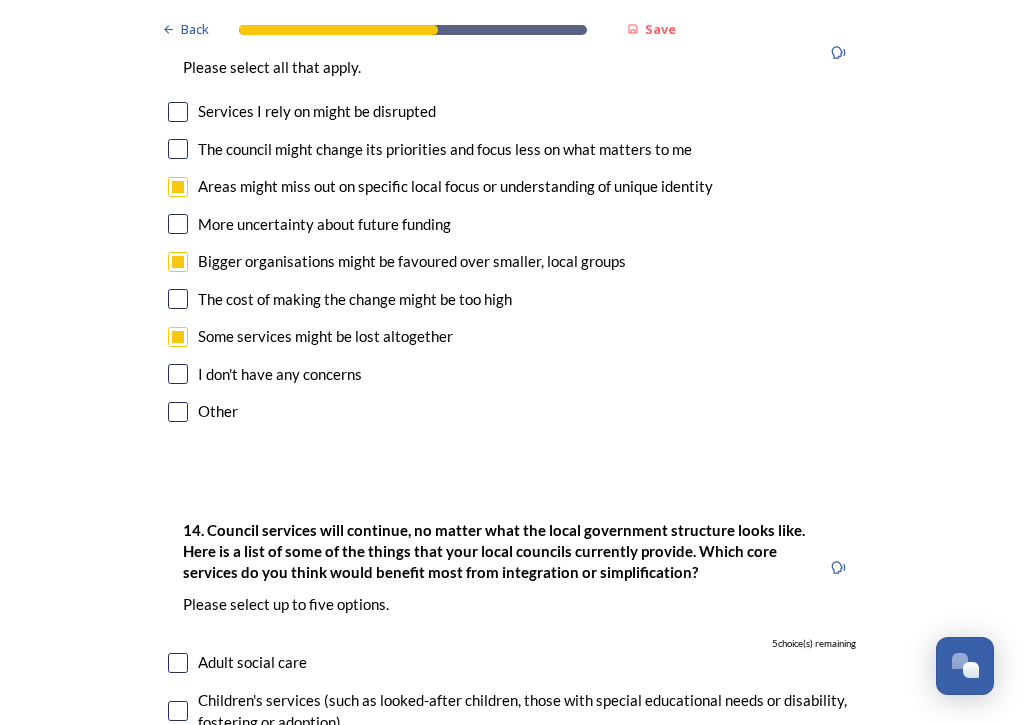 click at bounding box center [178, 299] 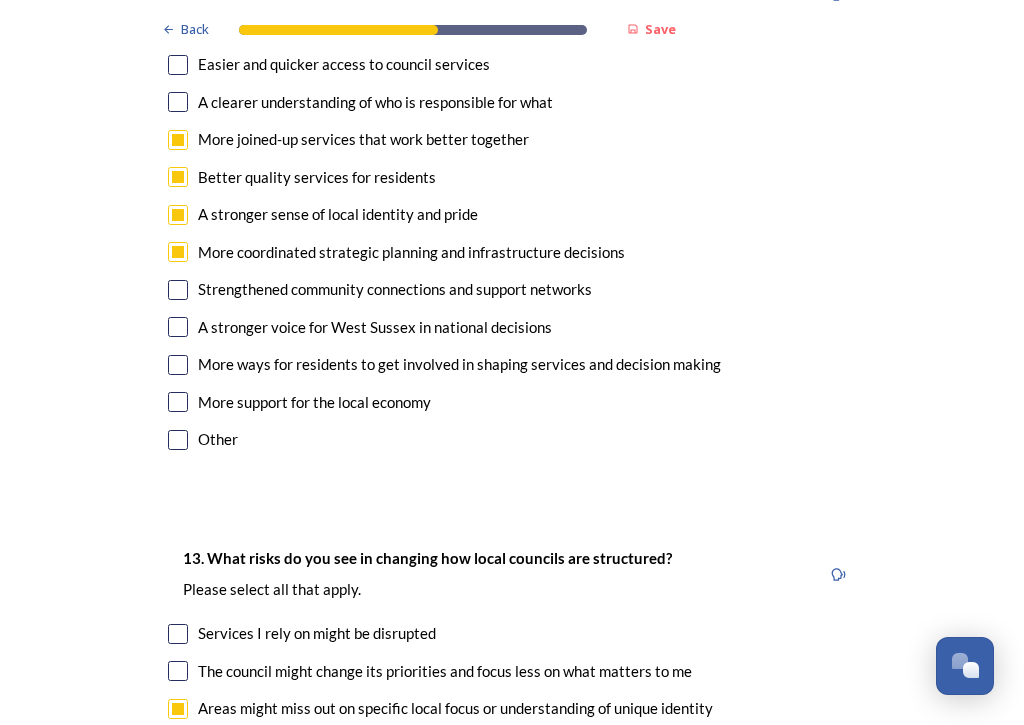 scroll, scrollTop: 3727, scrollLeft: 0, axis: vertical 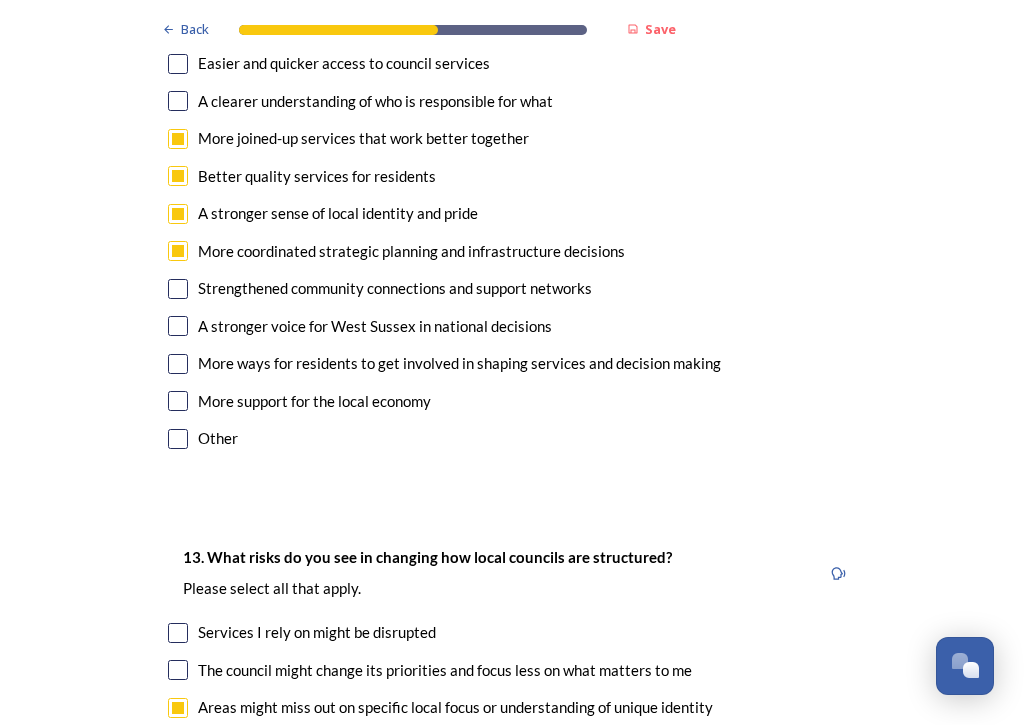 click at bounding box center (178, 289) 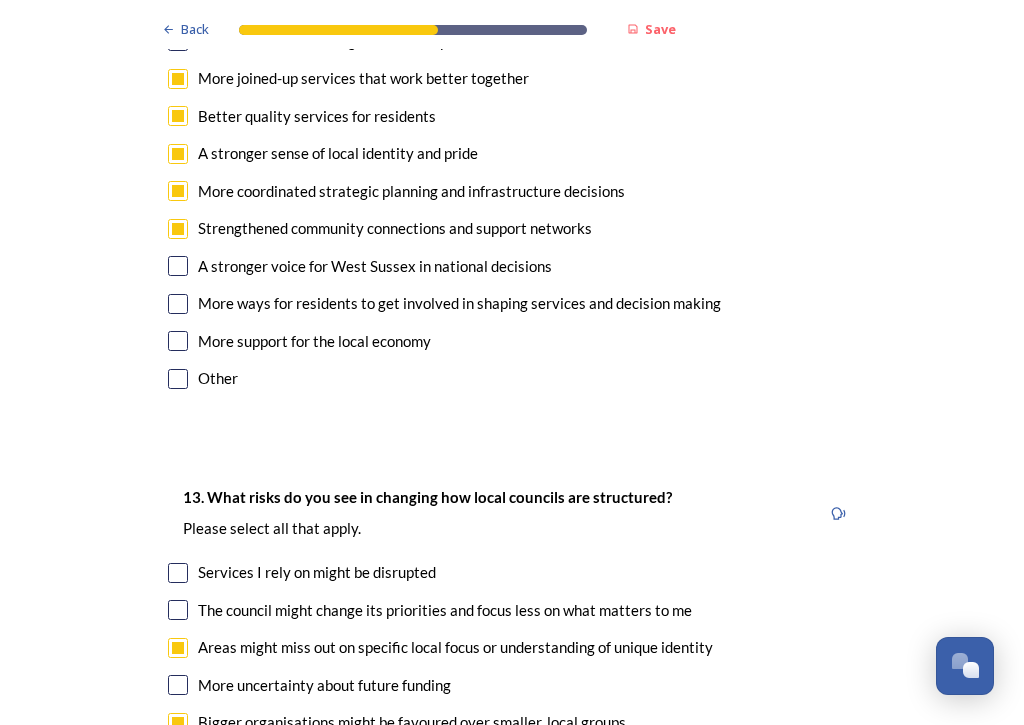 scroll, scrollTop: 3788, scrollLeft: 0, axis: vertical 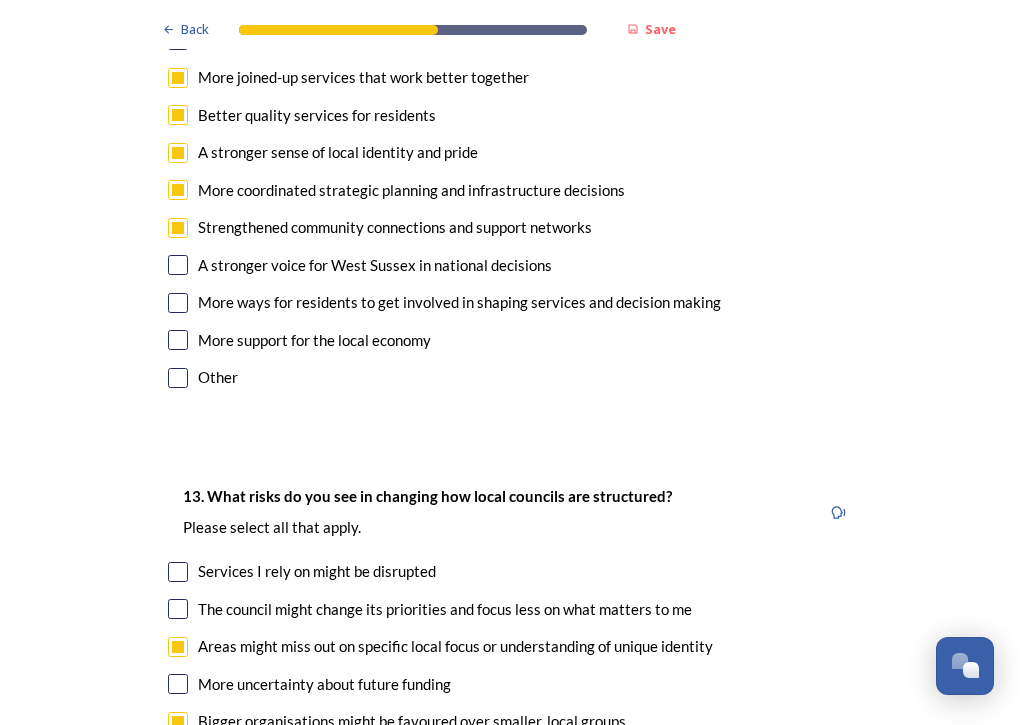 click at bounding box center (178, 303) 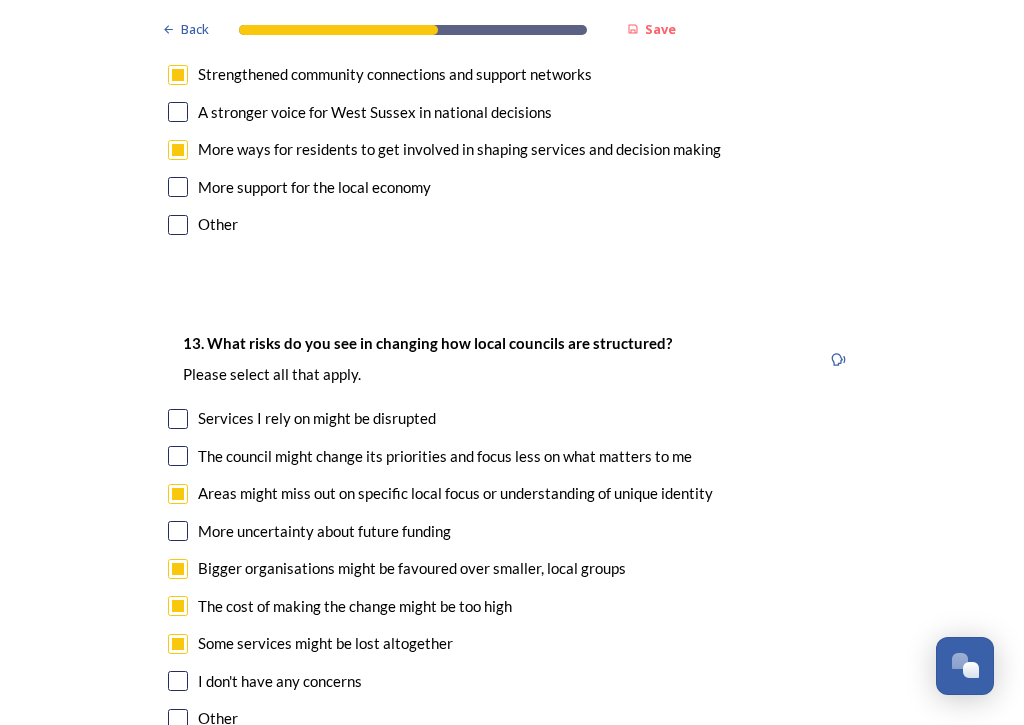 scroll, scrollTop: 3941, scrollLeft: 0, axis: vertical 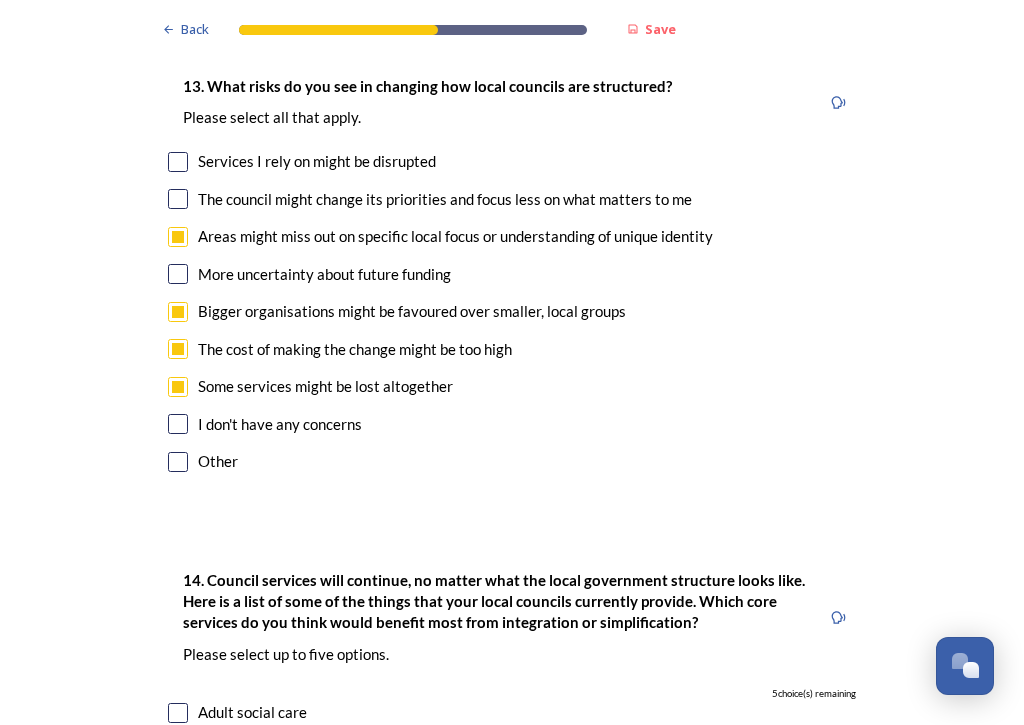 click on "More uncertainty about future funding" at bounding box center [512, 274] 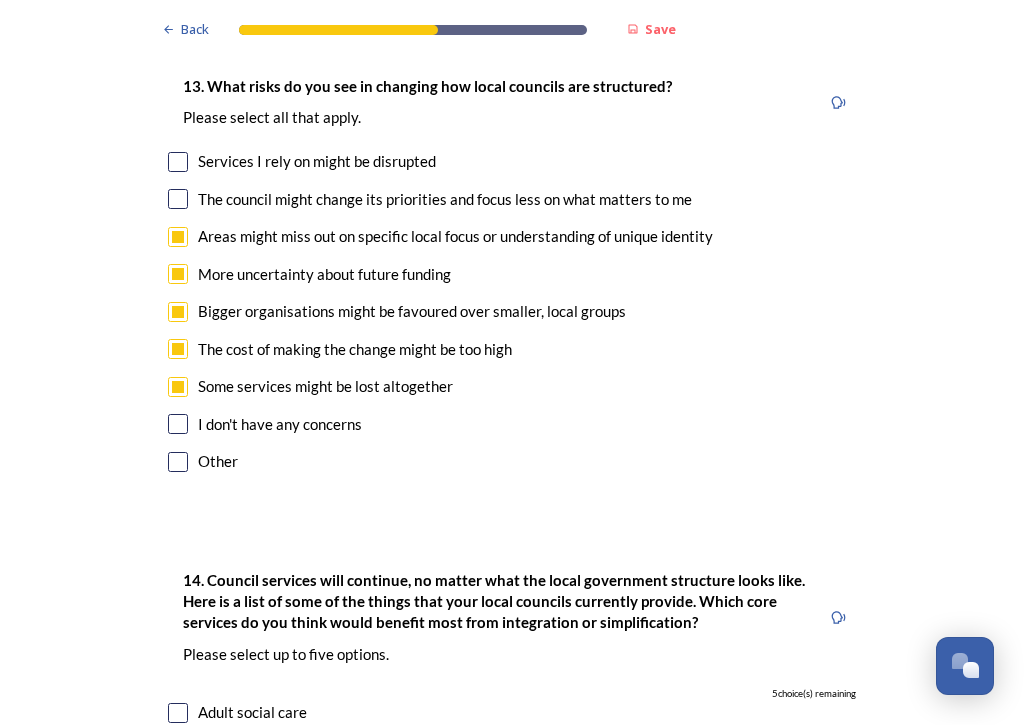 checkbox on "true" 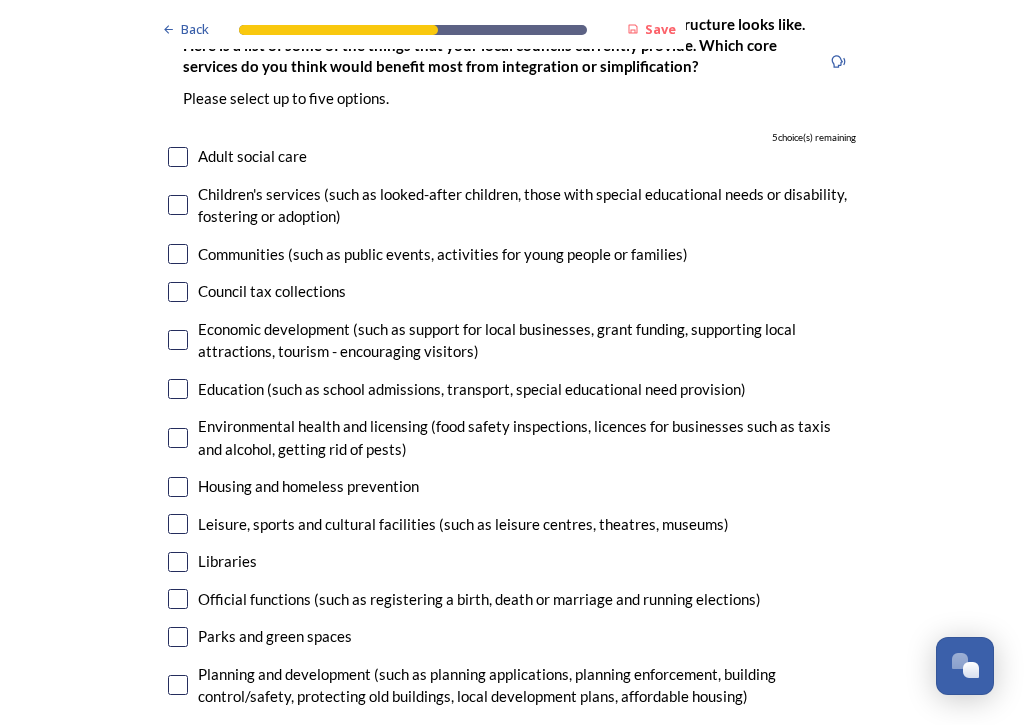 scroll, scrollTop: 4753, scrollLeft: 0, axis: vertical 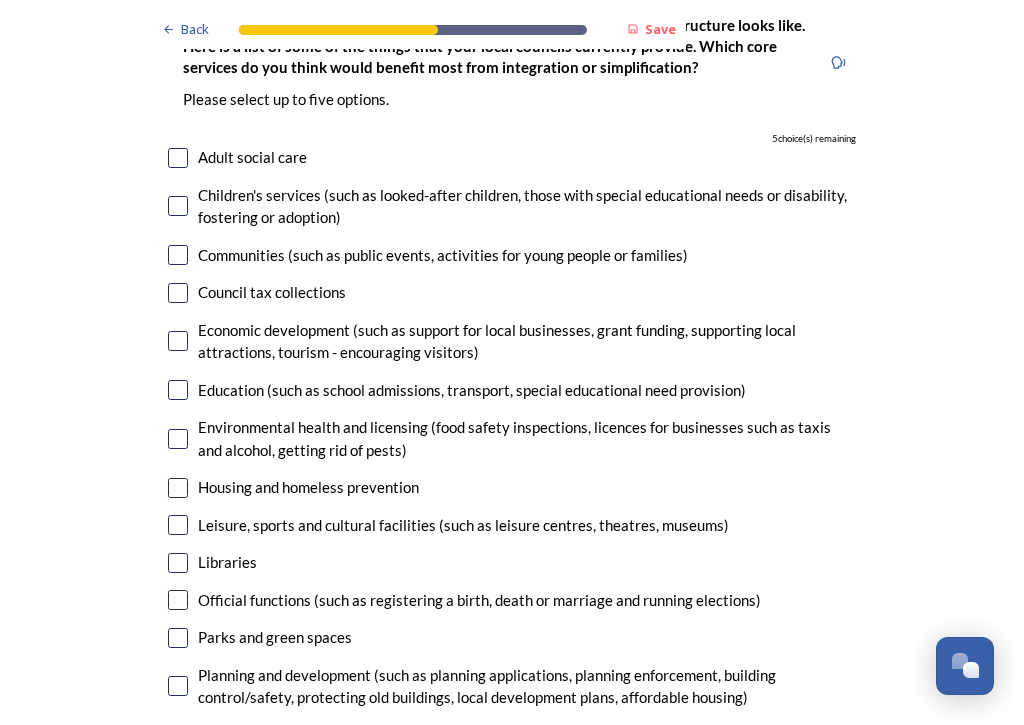 click on "Economic development (such as support for local businesses, grant funding, supporting local attractions, tourism - encouraging visitors)" at bounding box center (512, 341) 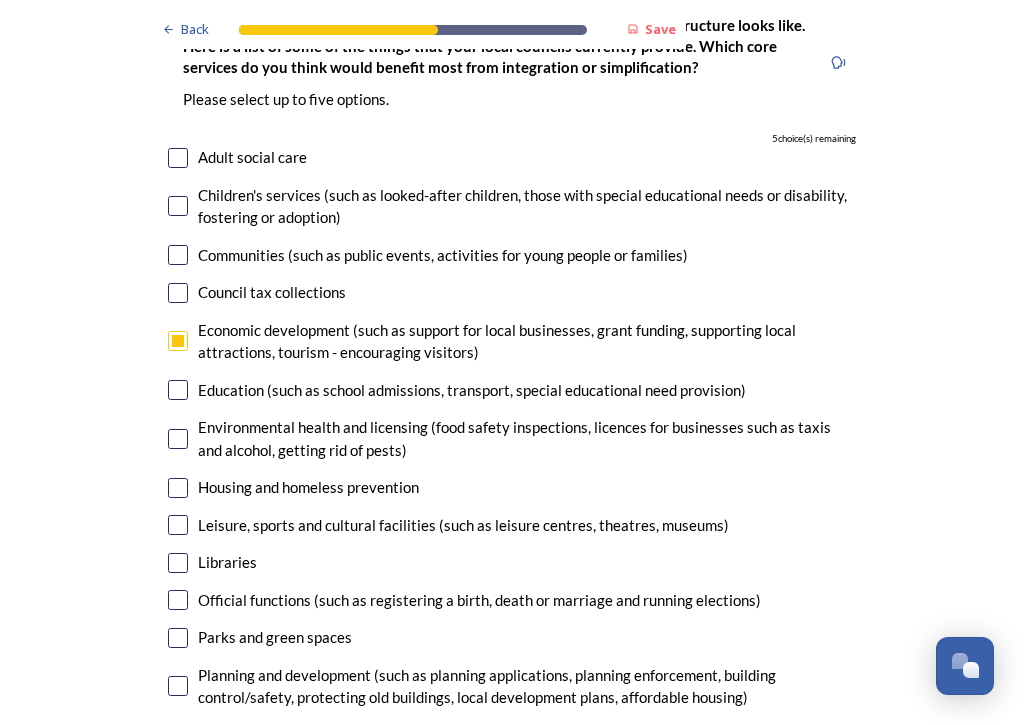 checkbox on "true" 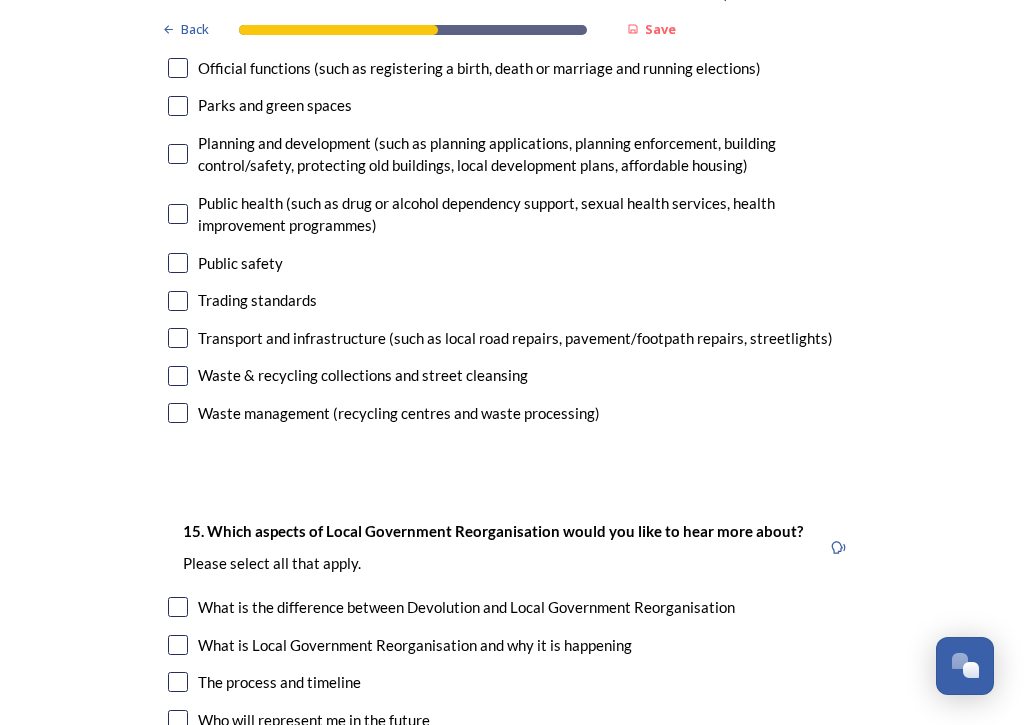 scroll, scrollTop: 5284, scrollLeft: 0, axis: vertical 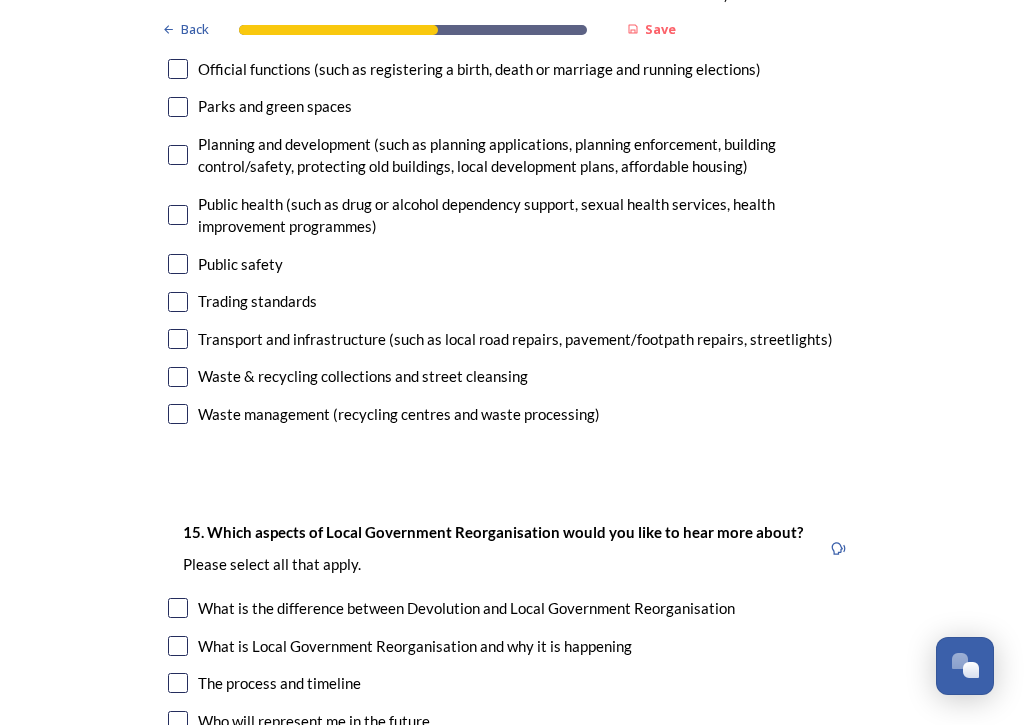 click at bounding box center (178, 264) 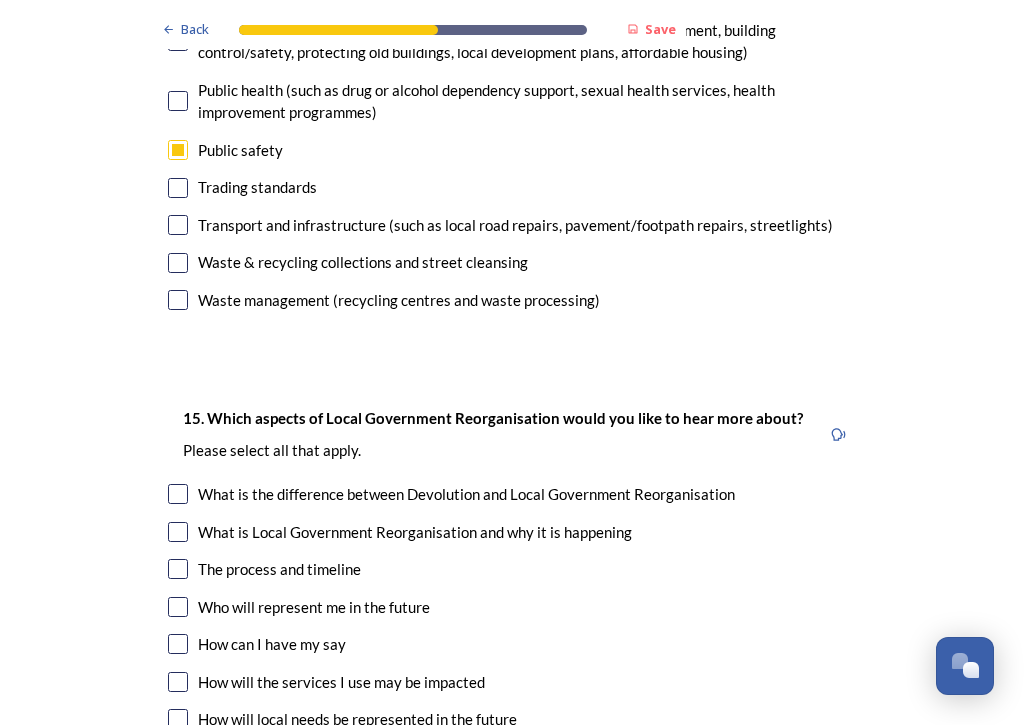 scroll, scrollTop: 5398, scrollLeft: 0, axis: vertical 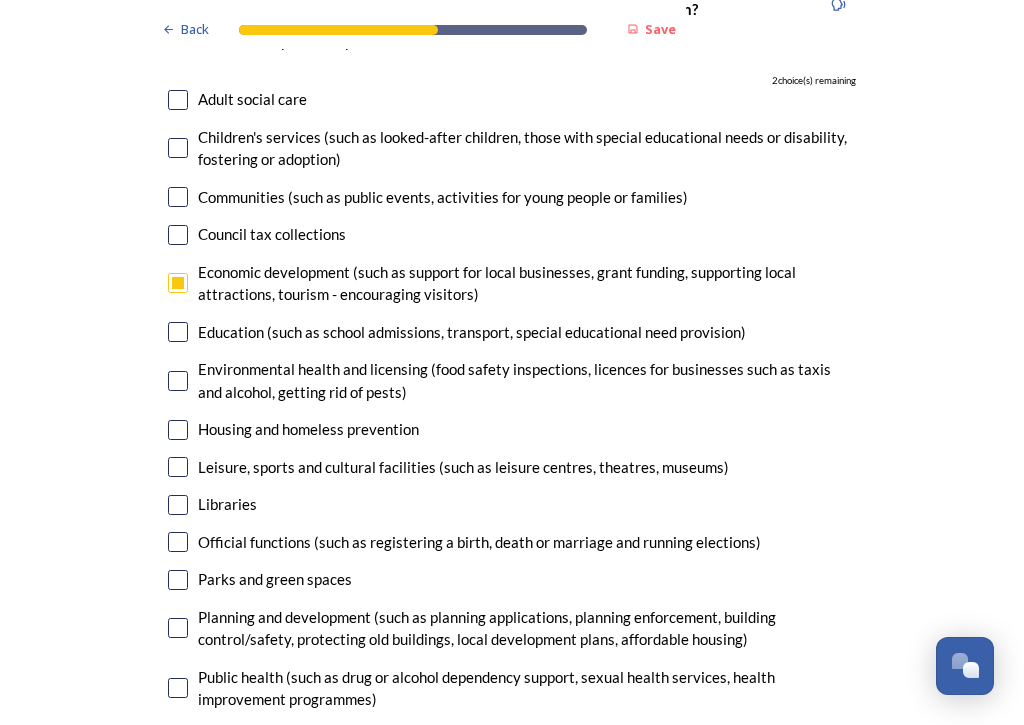 click at bounding box center [178, 197] 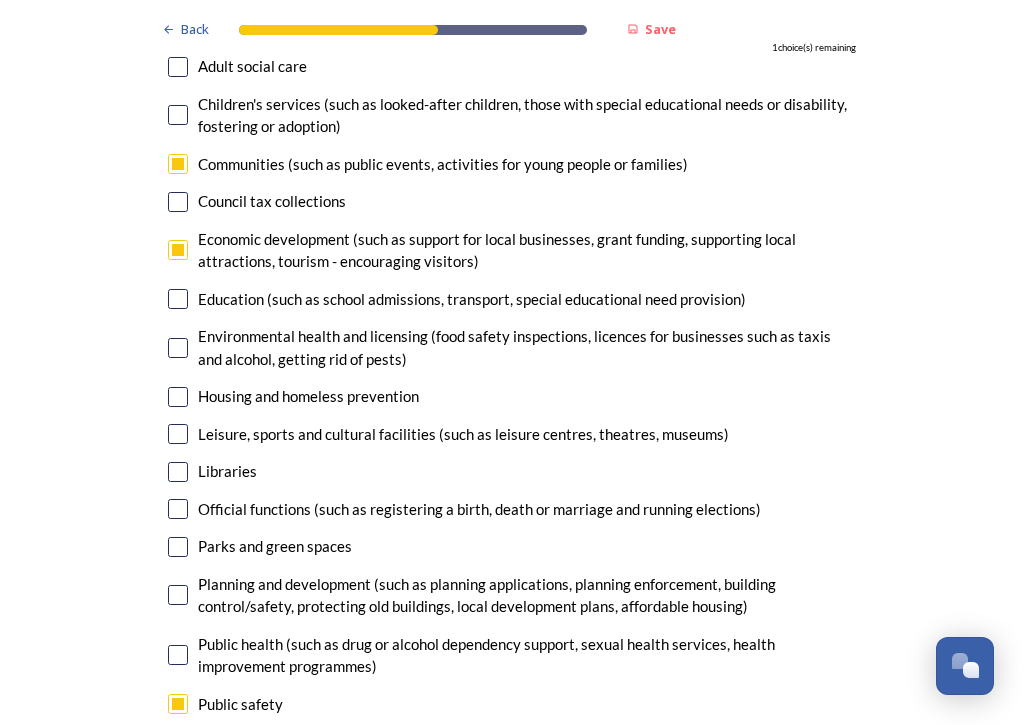 scroll, scrollTop: 4843, scrollLeft: 0, axis: vertical 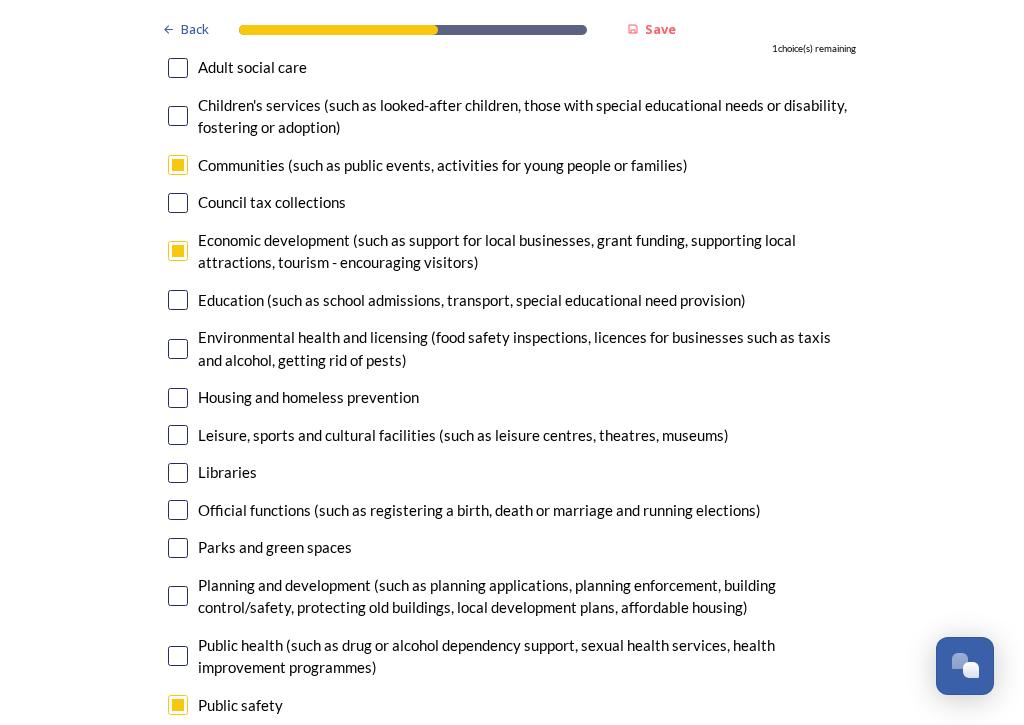 click at bounding box center (178, 165) 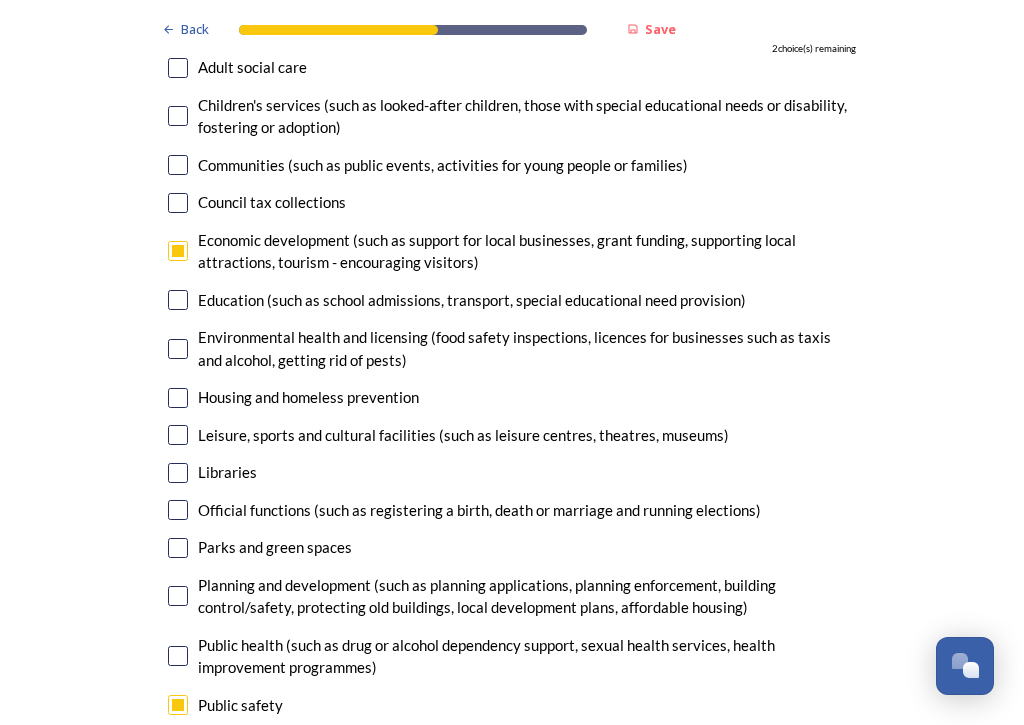 click at bounding box center (178, 398) 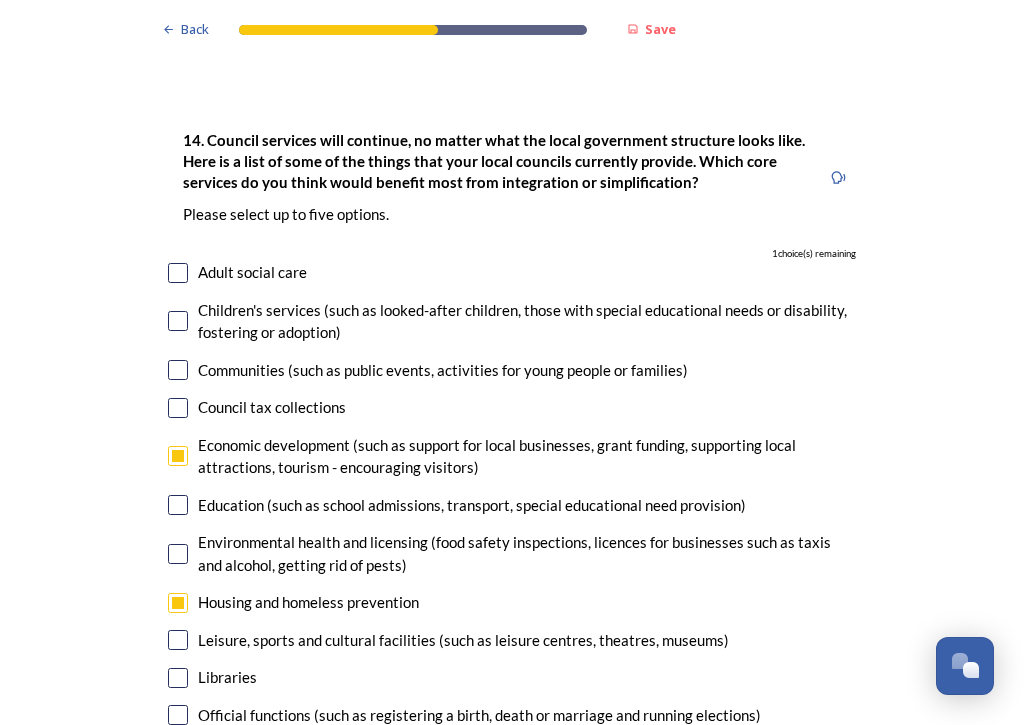 scroll, scrollTop: 4638, scrollLeft: 0, axis: vertical 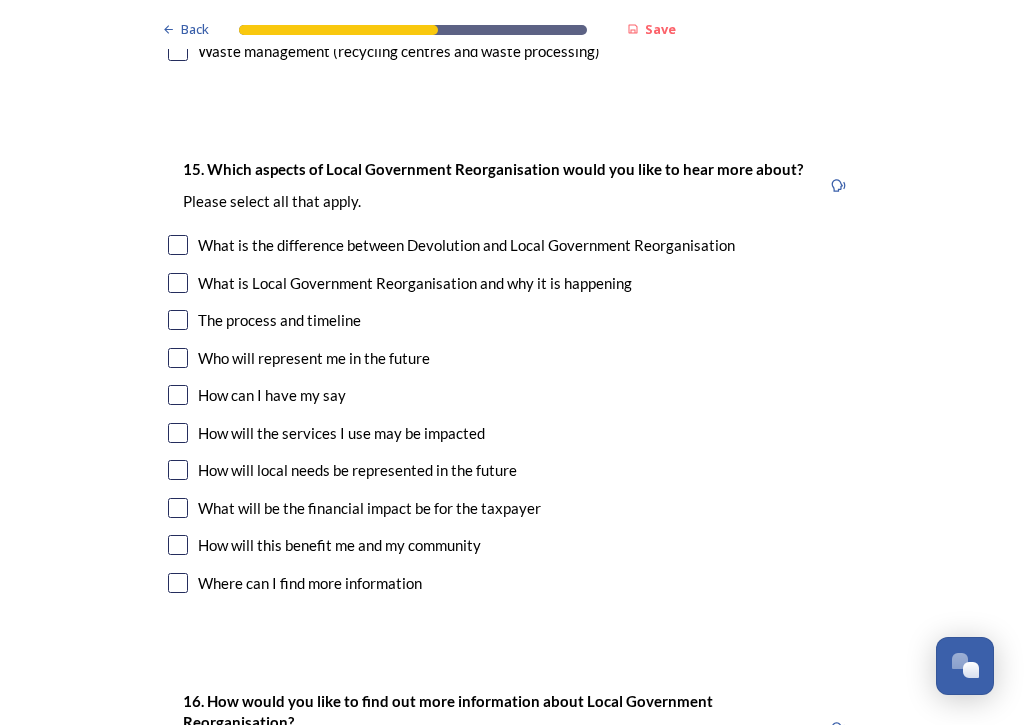 click at bounding box center [178, 245] 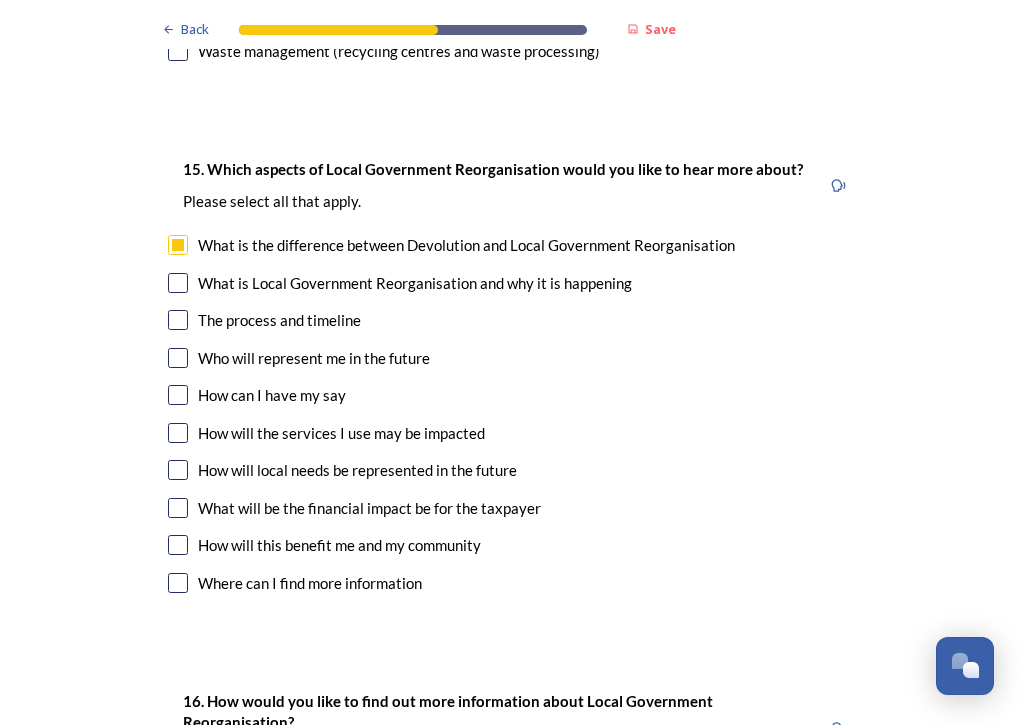 click at bounding box center [178, 283] 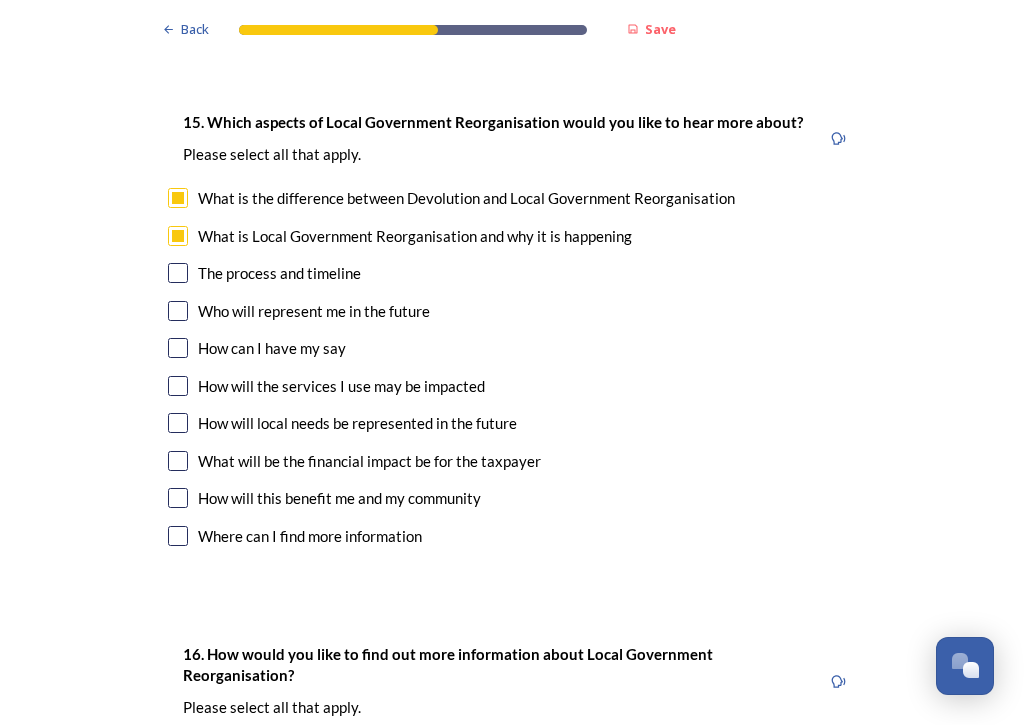 scroll, scrollTop: 5695, scrollLeft: 0, axis: vertical 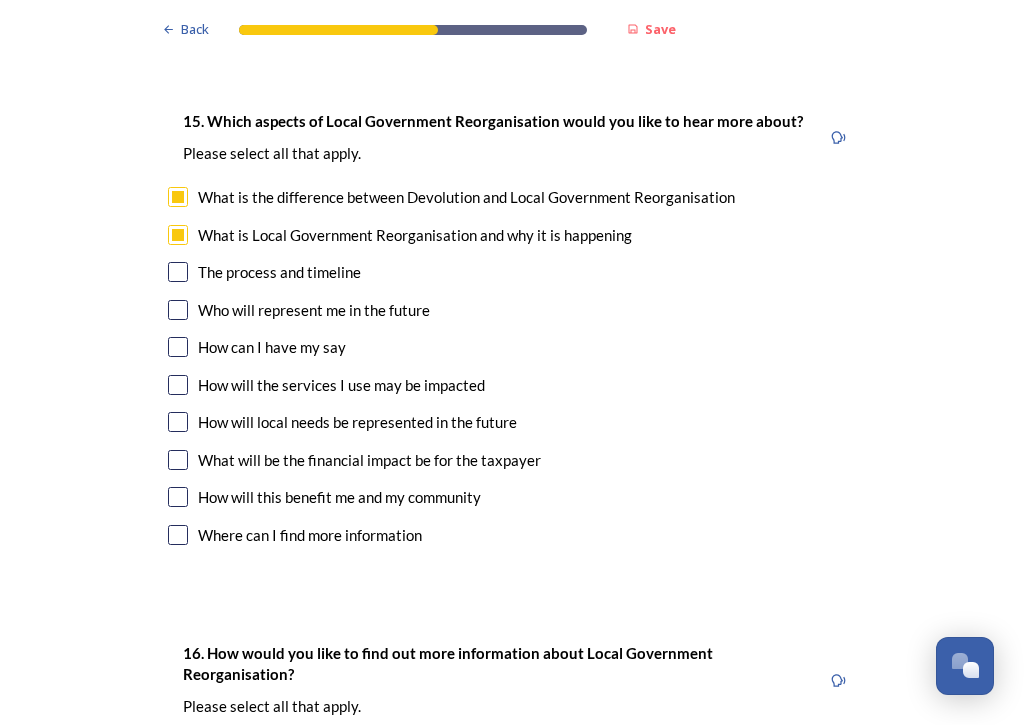 click at bounding box center (178, 272) 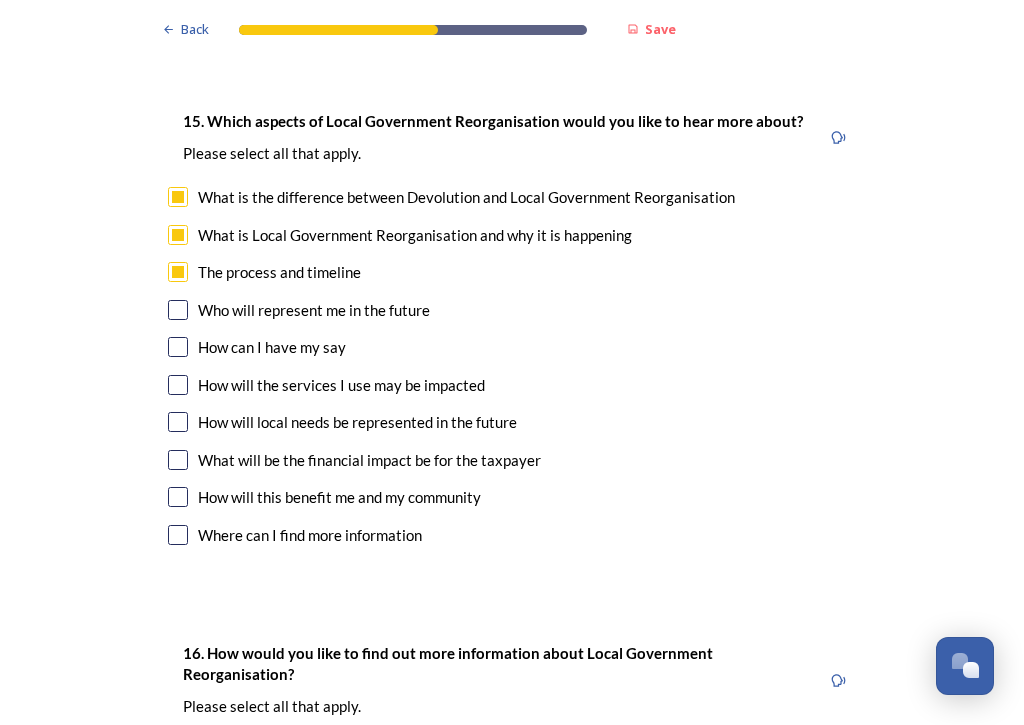 click at bounding box center (178, 347) 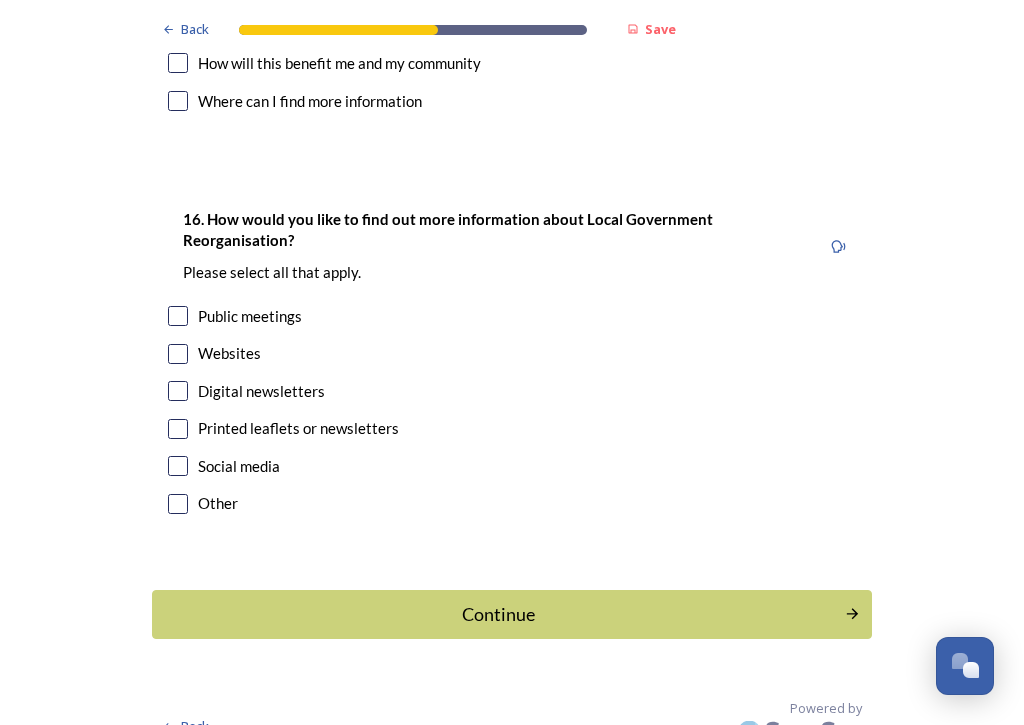 scroll, scrollTop: 6130, scrollLeft: 0, axis: vertical 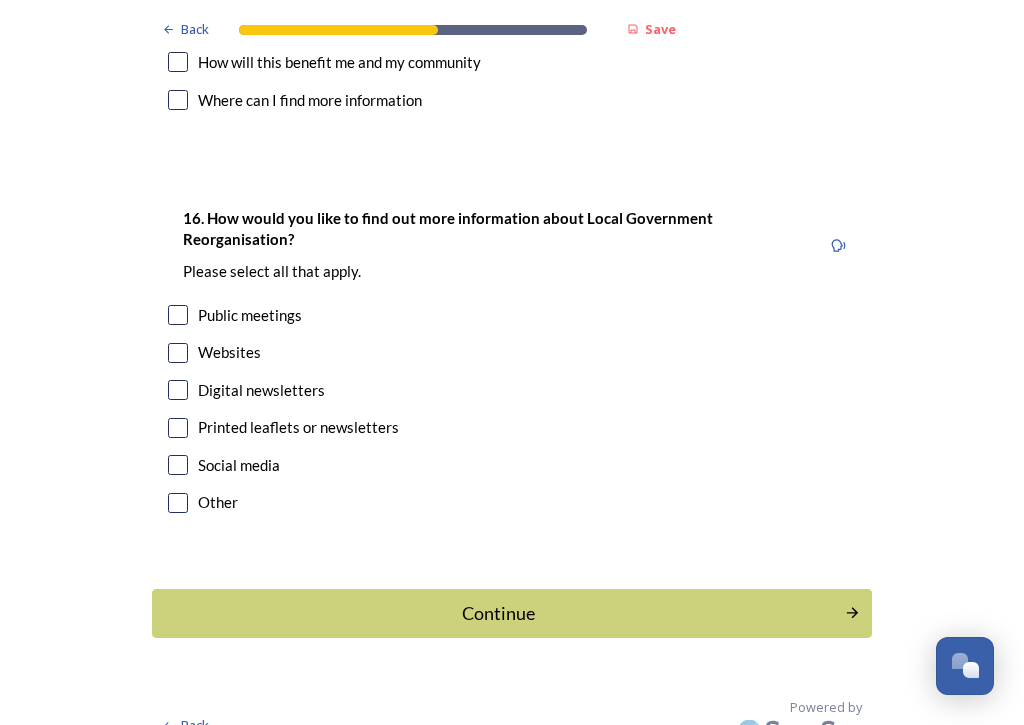 click at bounding box center (178, 315) 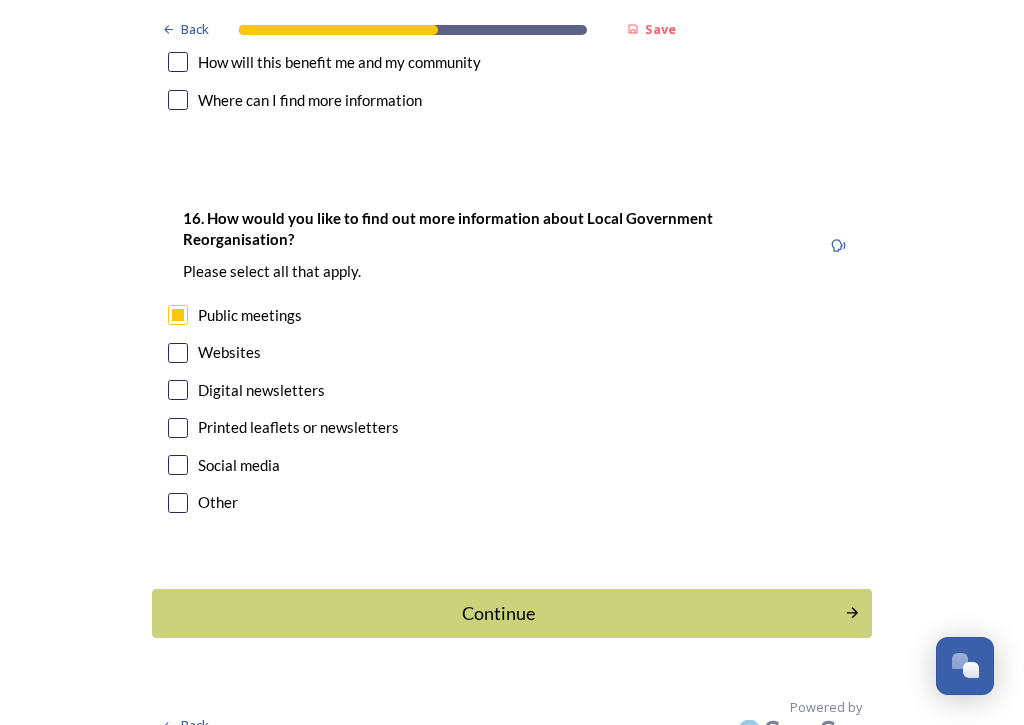 click at bounding box center (178, 353) 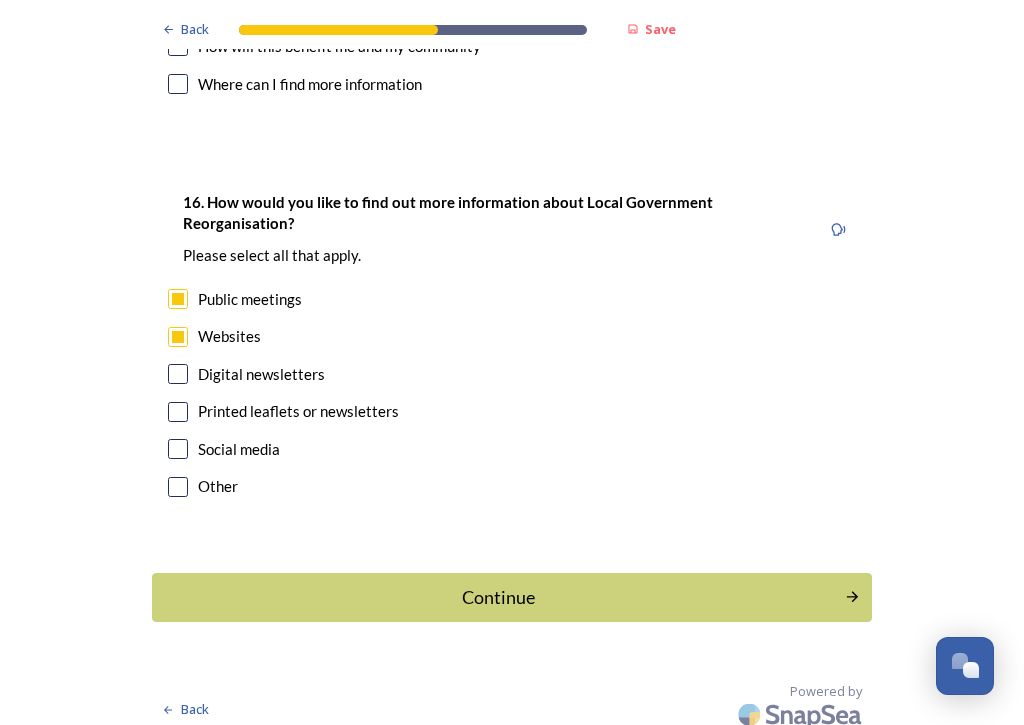 scroll, scrollTop: 6145, scrollLeft: 0, axis: vertical 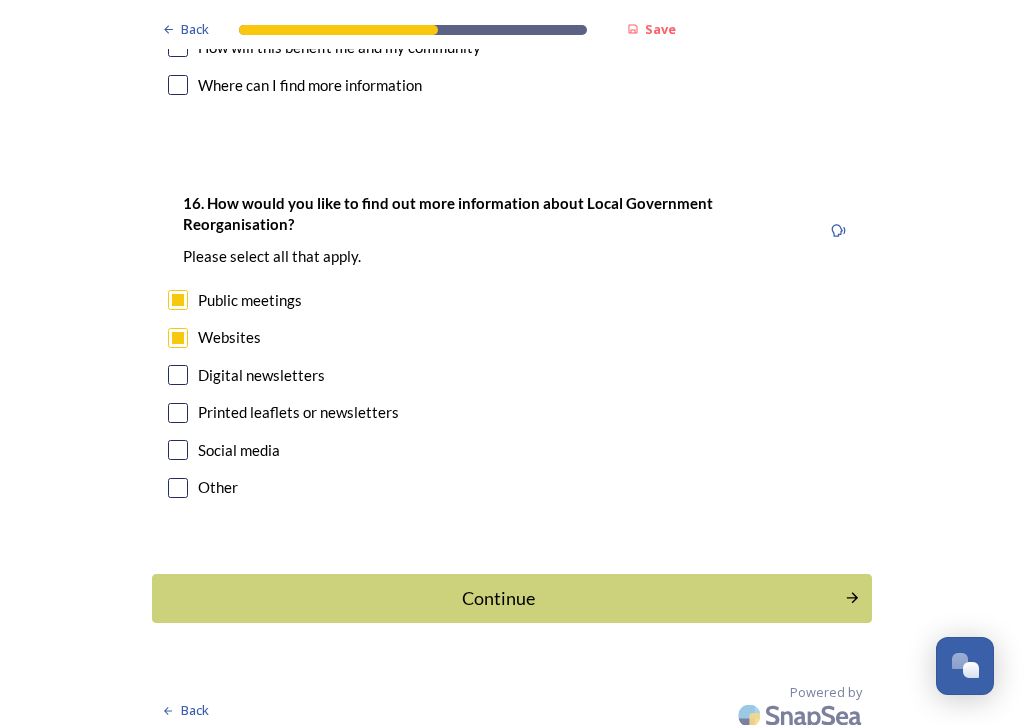 click on "Printed leaflets or newsletters" at bounding box center (512, 412) 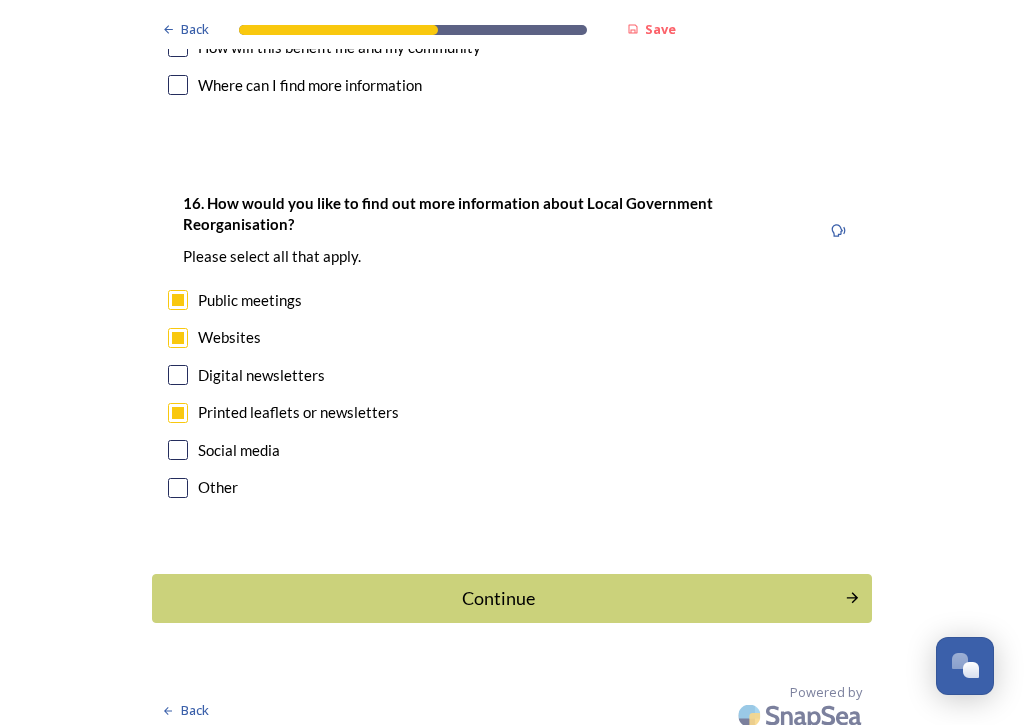 checkbox on "true" 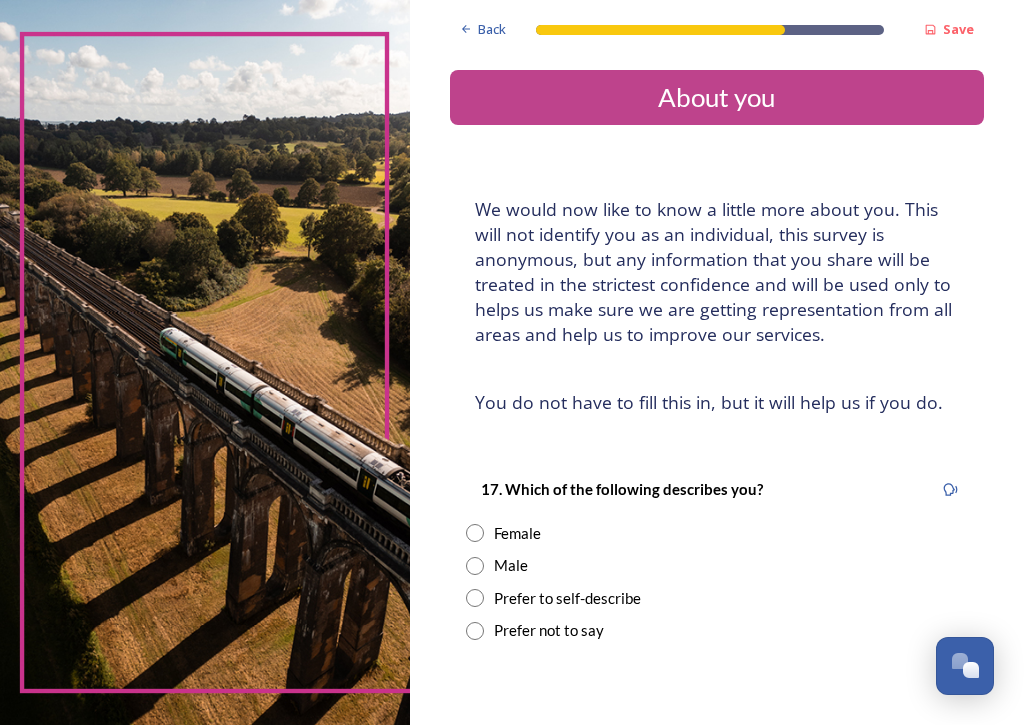 click at bounding box center (475, 533) 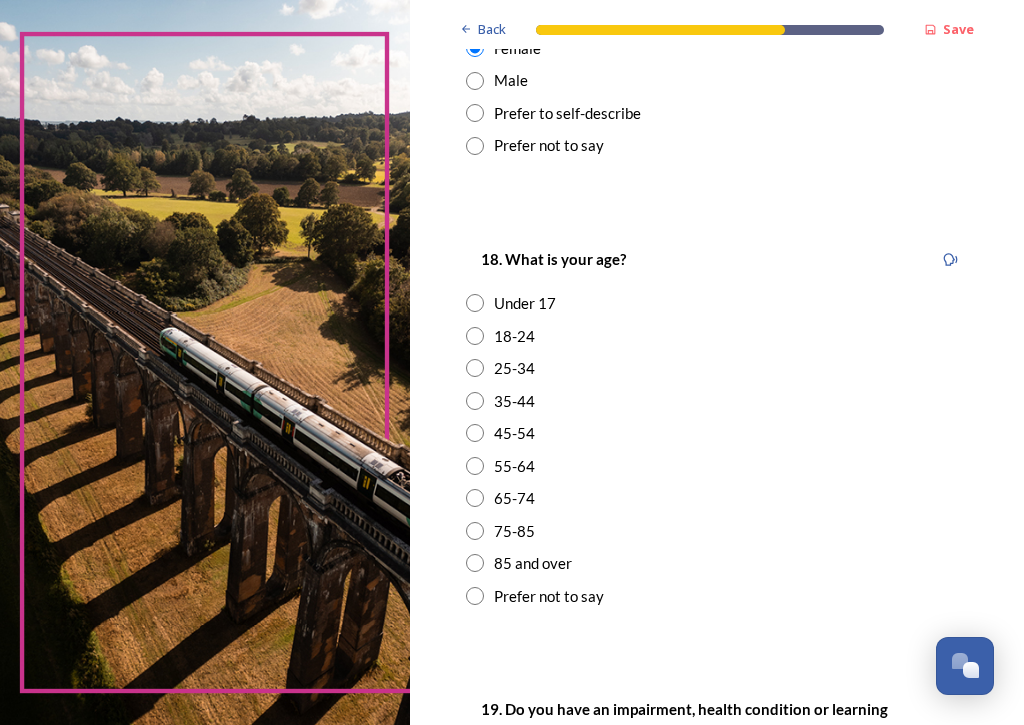 scroll, scrollTop: 485, scrollLeft: 0, axis: vertical 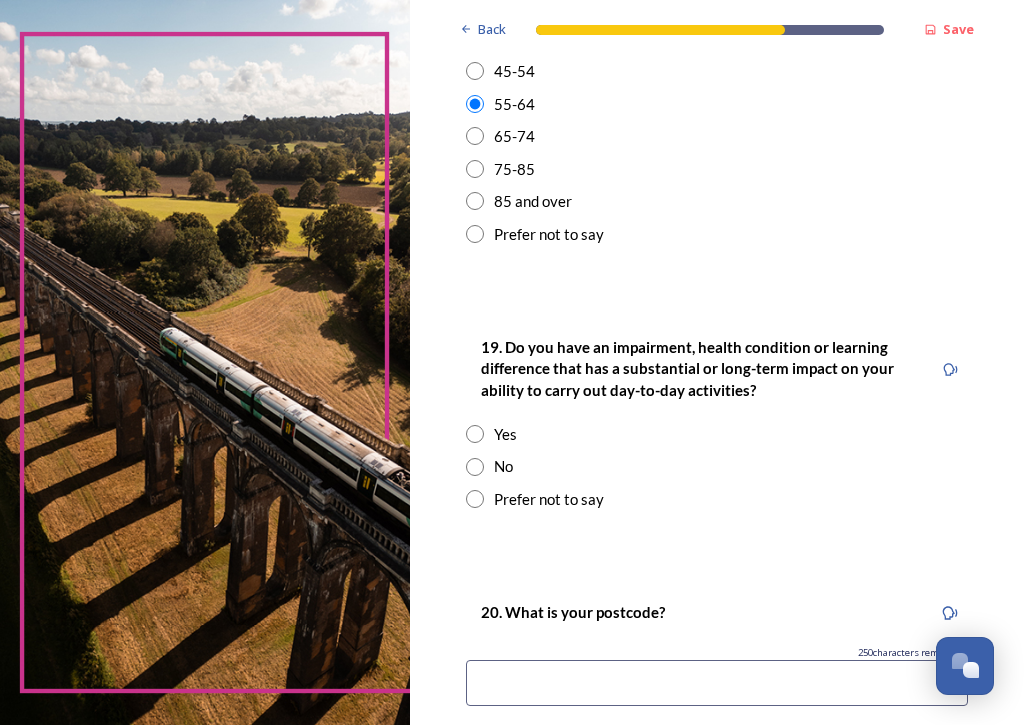 click at bounding box center [475, 467] 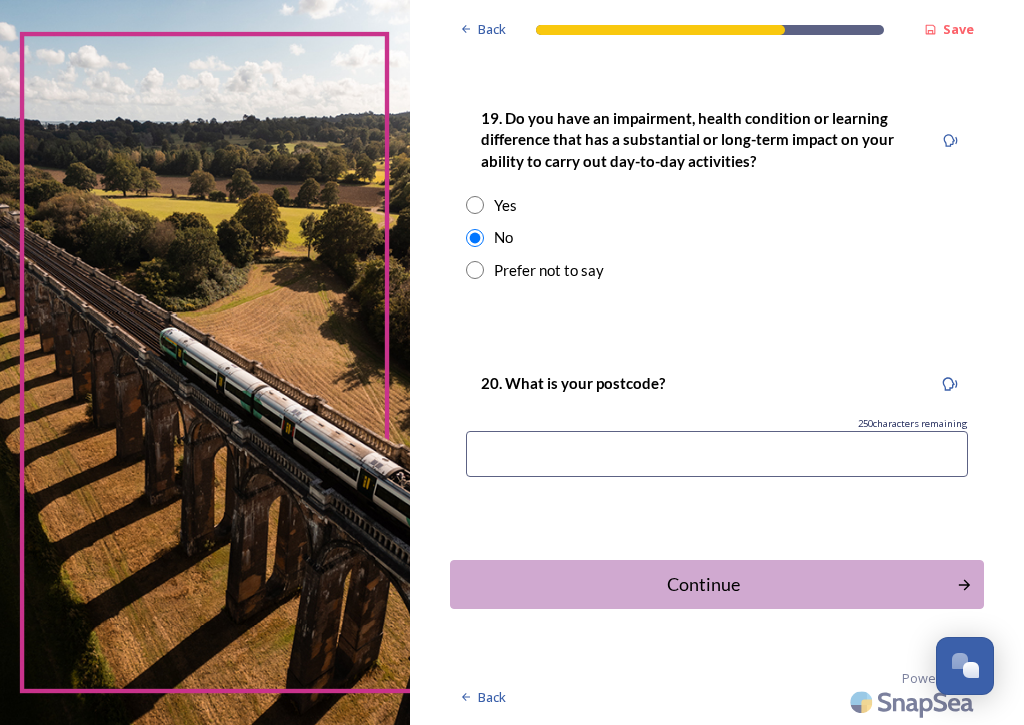 scroll, scrollTop: 1083, scrollLeft: 0, axis: vertical 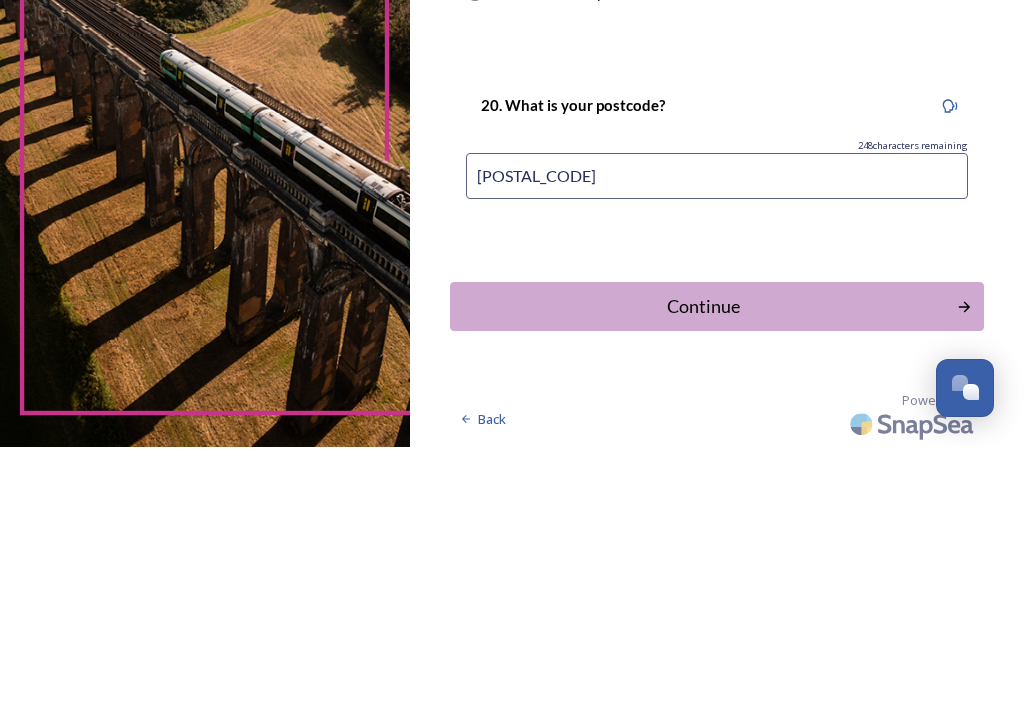type on "[POSTAL_CODE]" 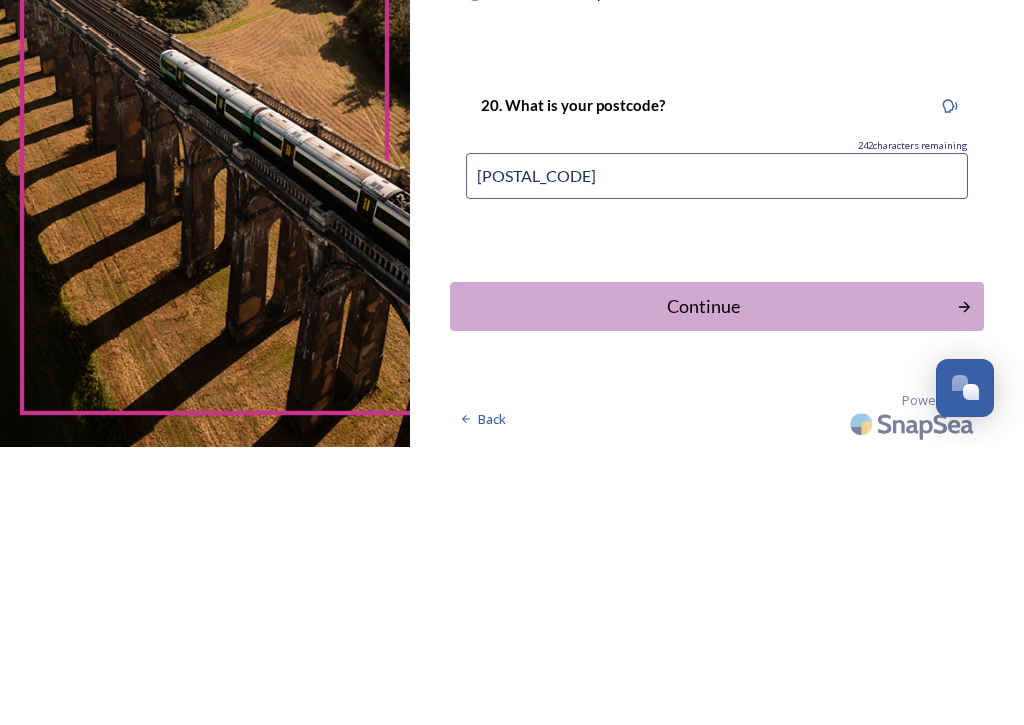 click on "Continue" at bounding box center (703, 584) 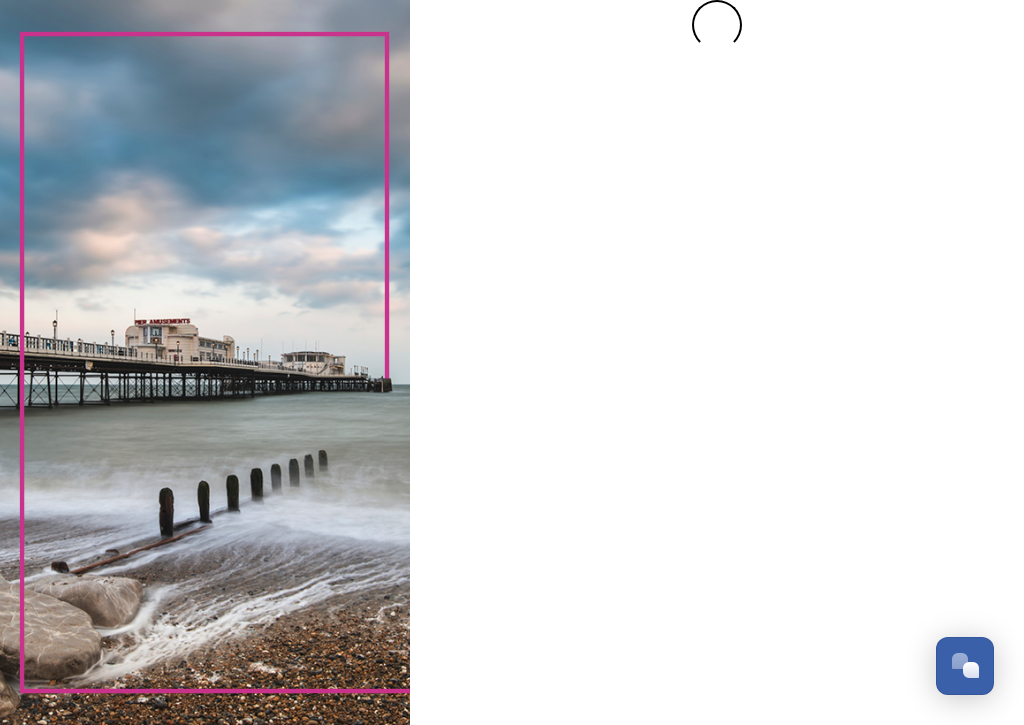 scroll, scrollTop: 0, scrollLeft: 0, axis: both 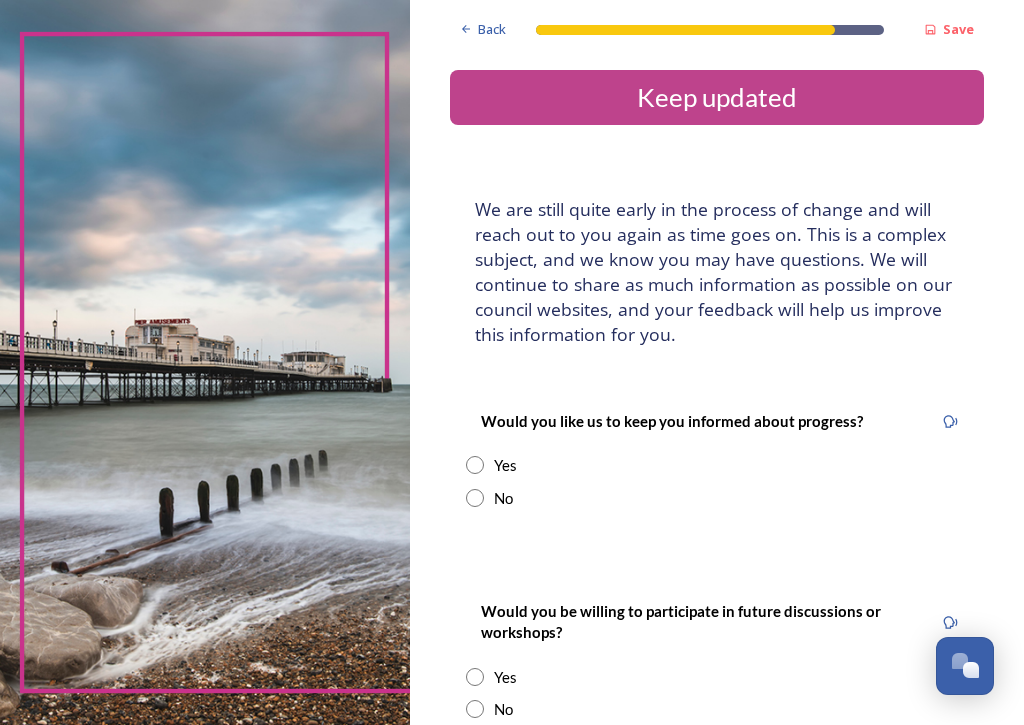 click at bounding box center (475, 465) 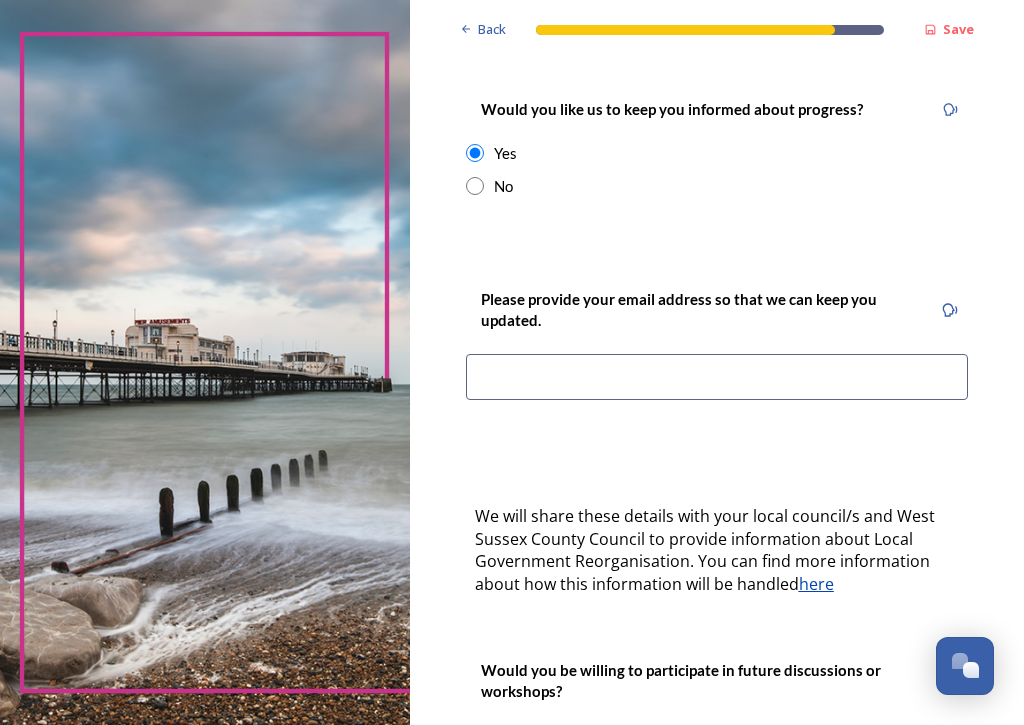 scroll, scrollTop: 312, scrollLeft: 0, axis: vertical 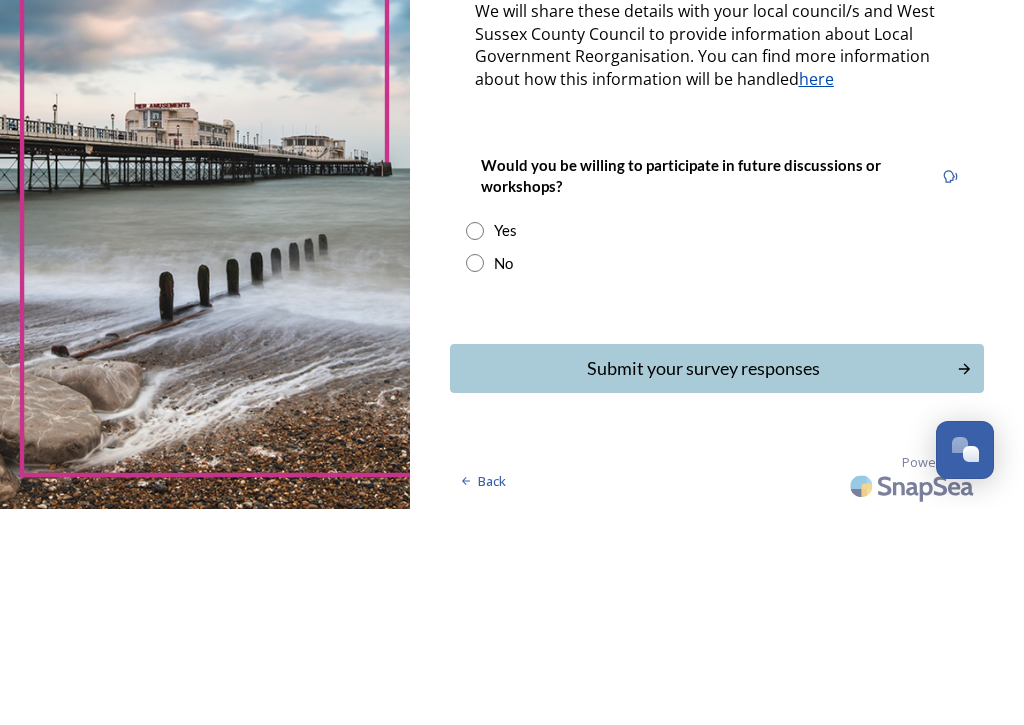 type on "[EMAIL]" 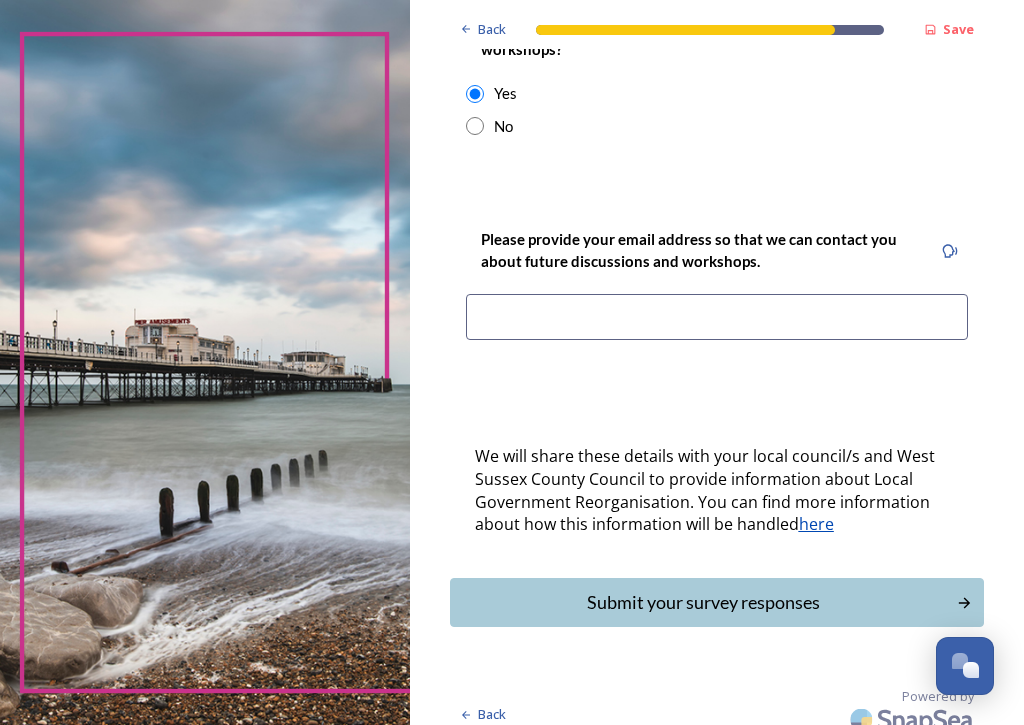 scroll, scrollTop: 954, scrollLeft: 0, axis: vertical 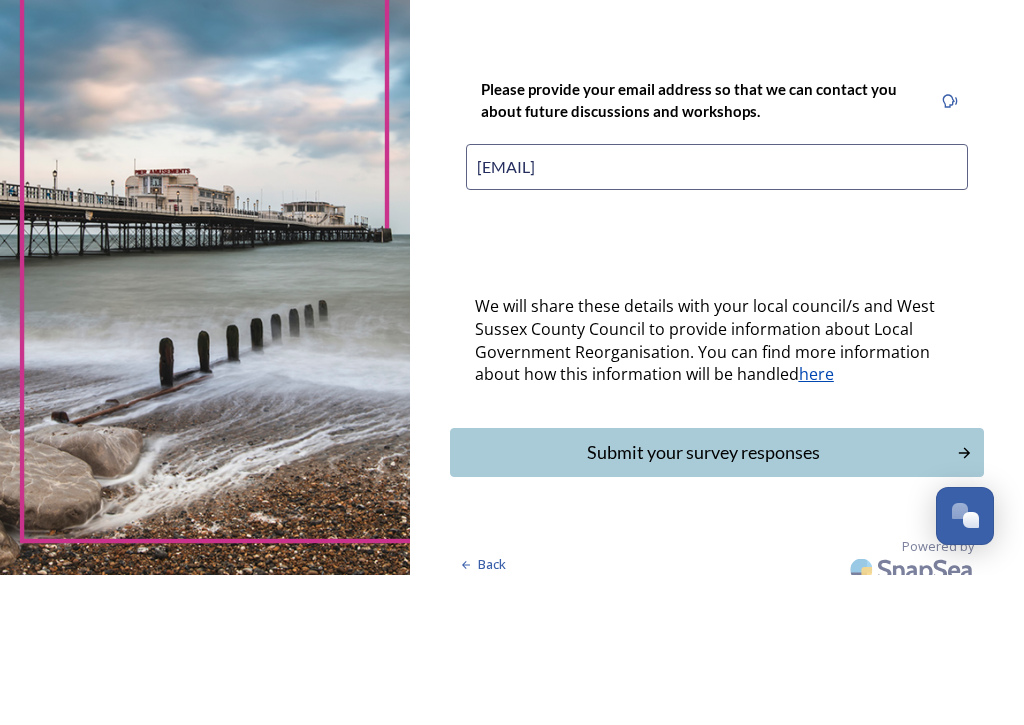 type on "[EMAIL]" 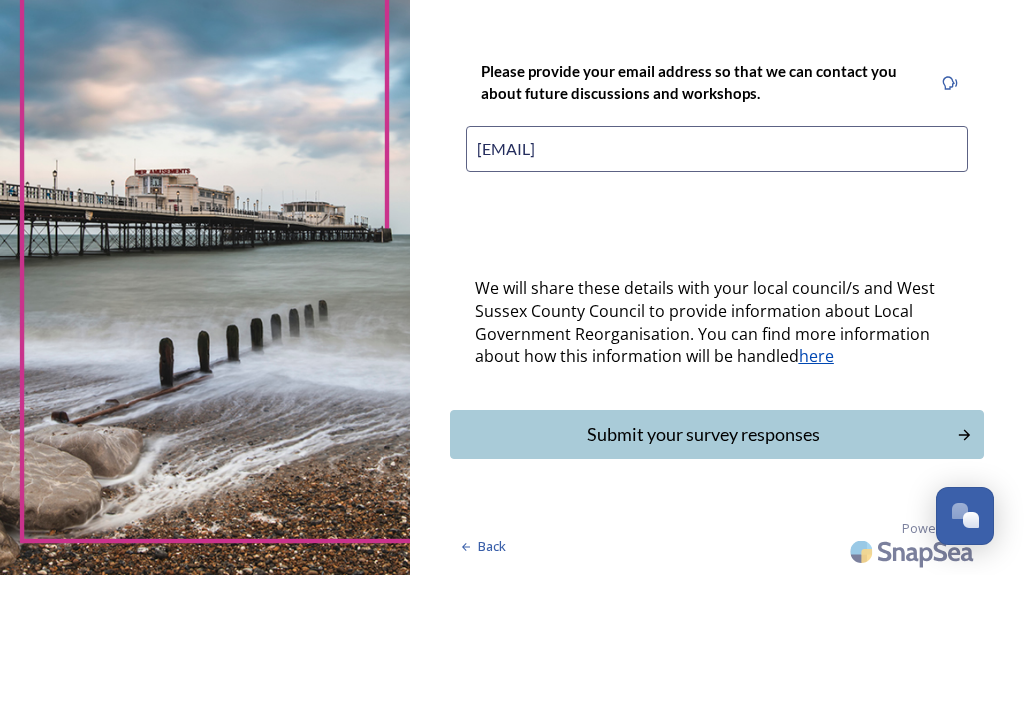 scroll, scrollTop: 978, scrollLeft: 0, axis: vertical 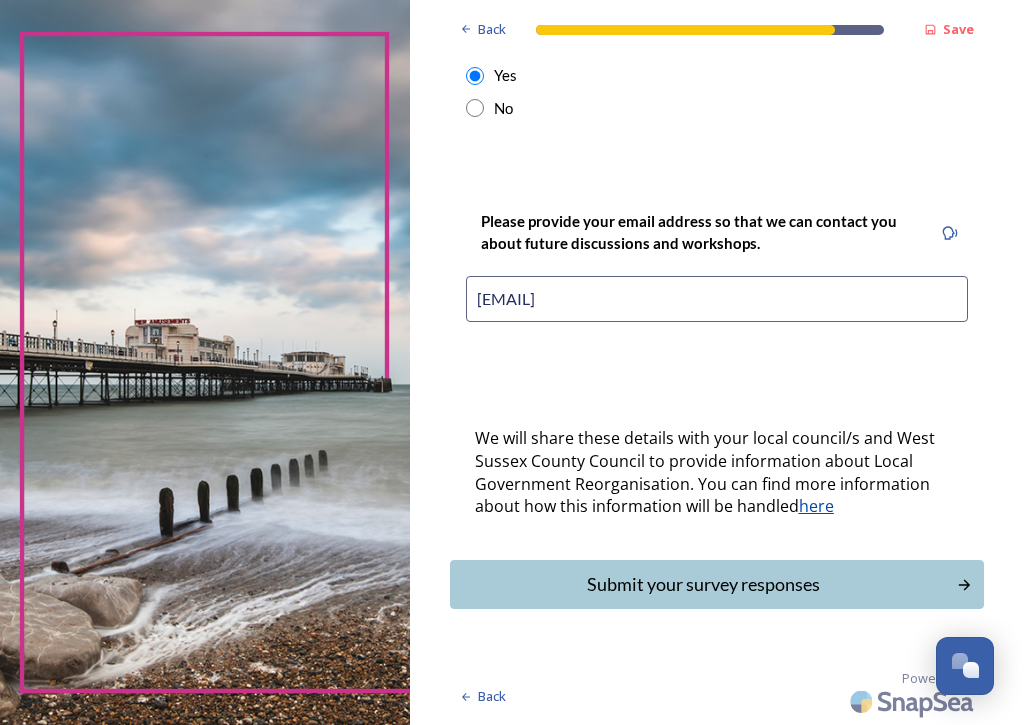 click on "Submit your survey responses" at bounding box center (703, 584) 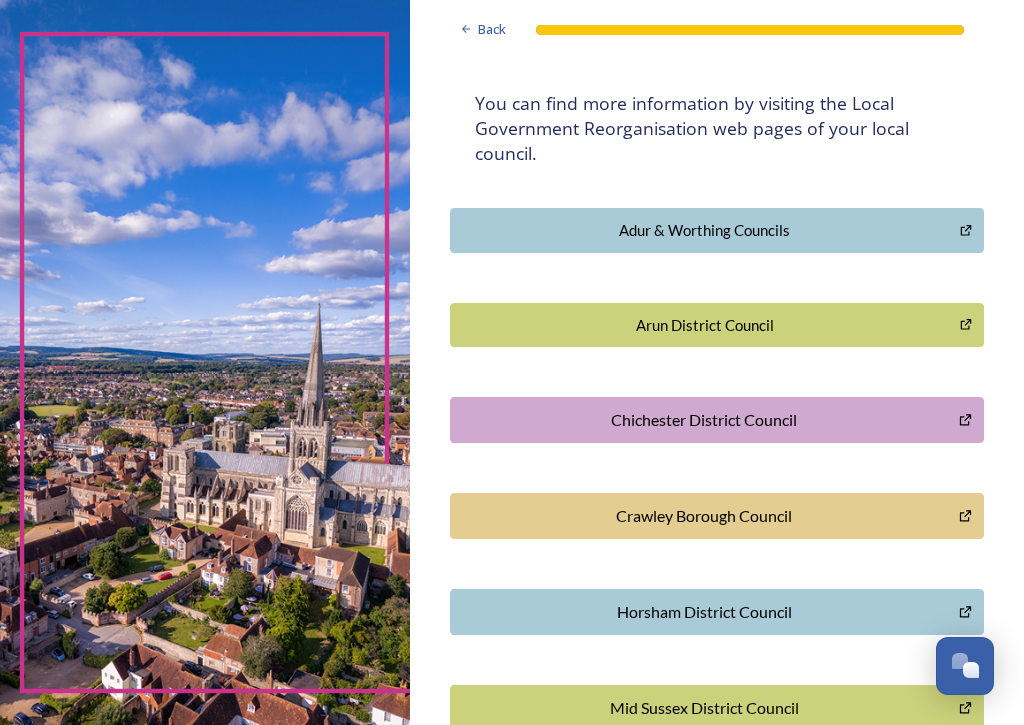 scroll, scrollTop: 407, scrollLeft: 0, axis: vertical 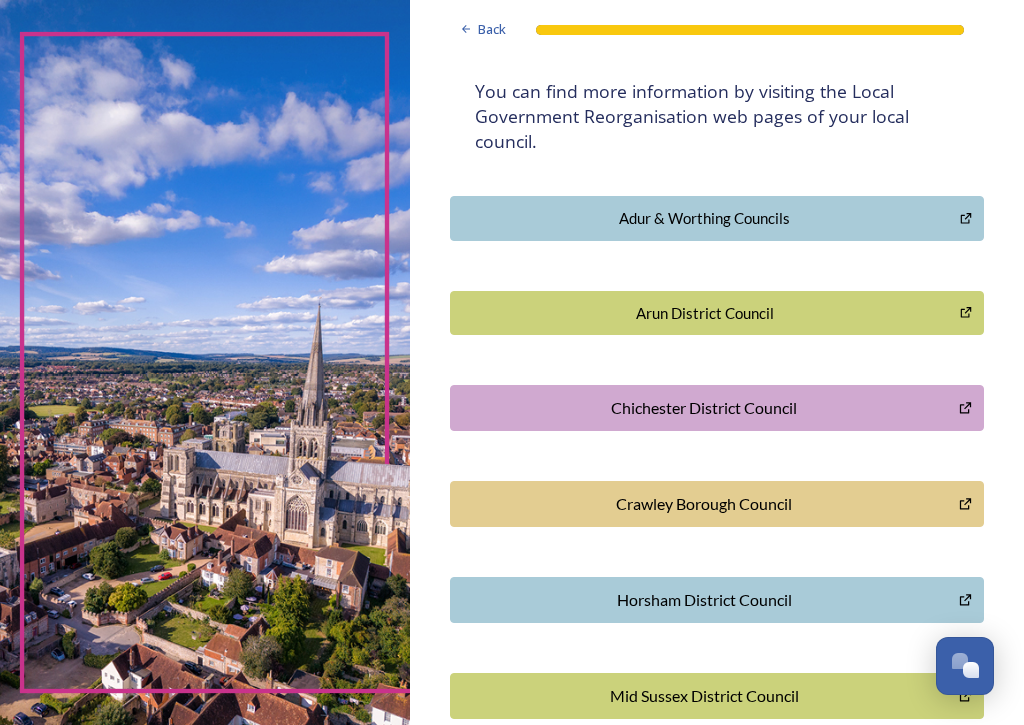 click on "Chichester District Council" at bounding box center (704, 408) 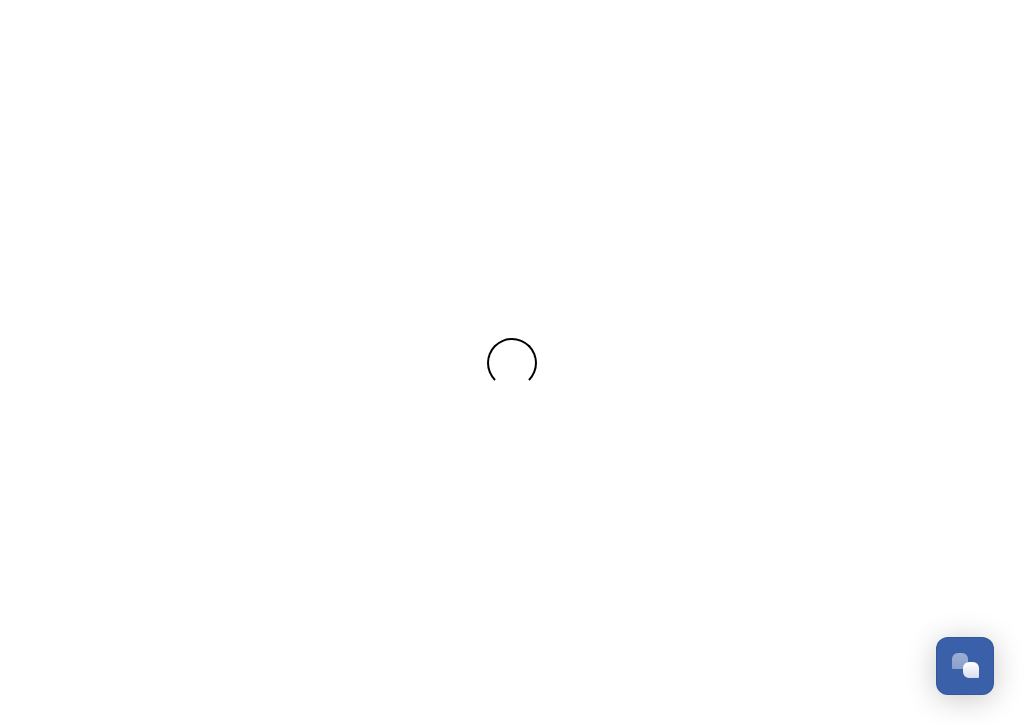 scroll, scrollTop: 0, scrollLeft: 0, axis: both 